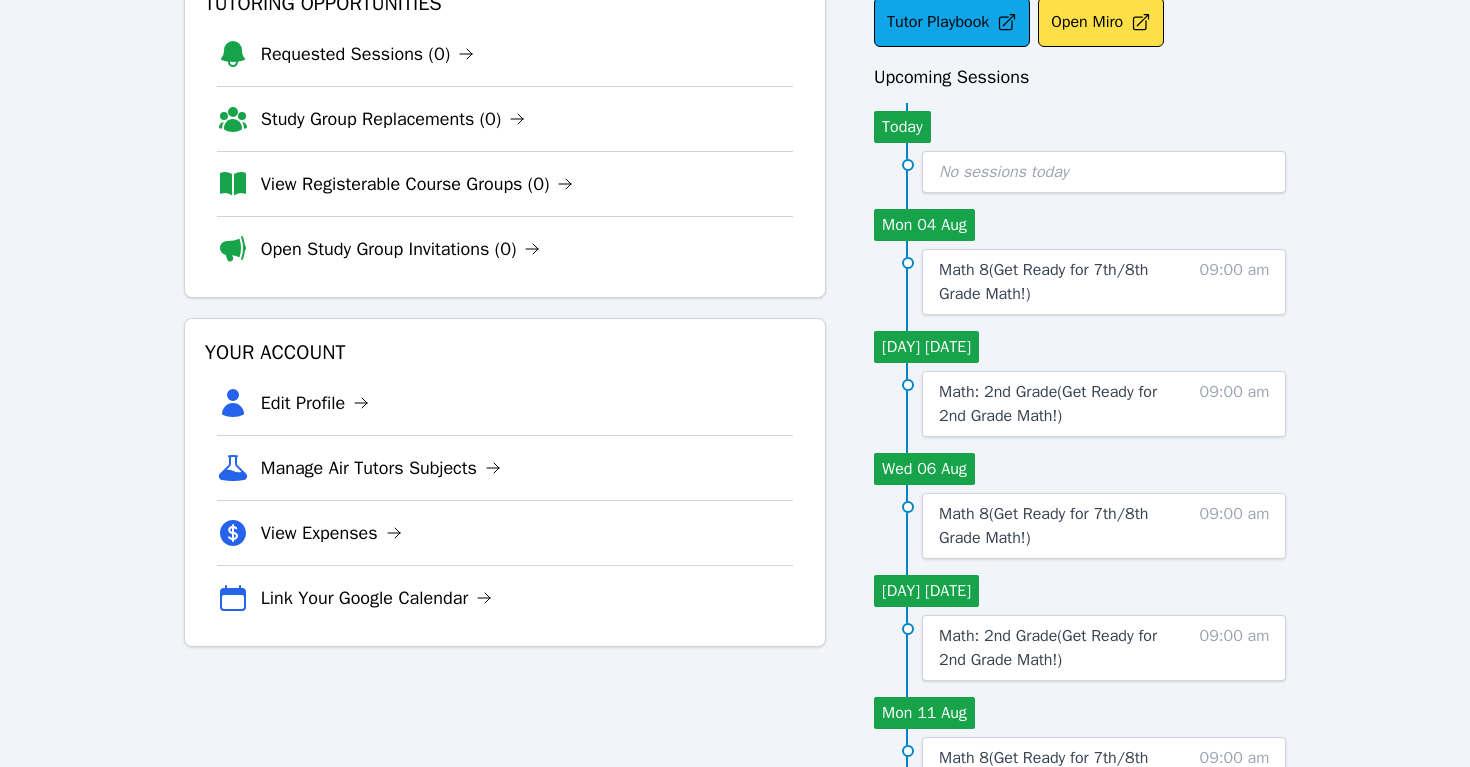 scroll, scrollTop: 142, scrollLeft: 0, axis: vertical 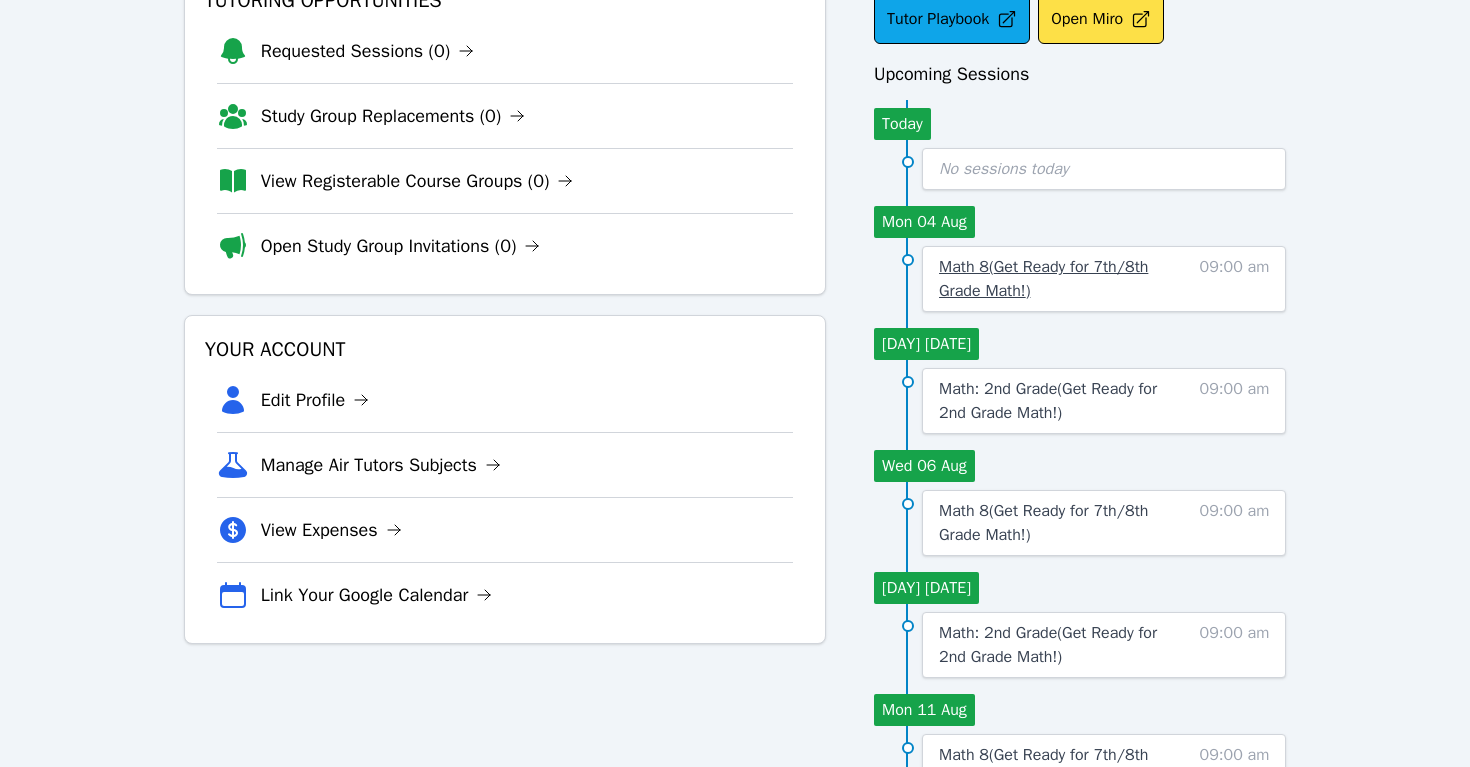 click on "Math 8  ( Get Ready for 7th/8th Grade Math! )" at bounding box center (1043, 279) 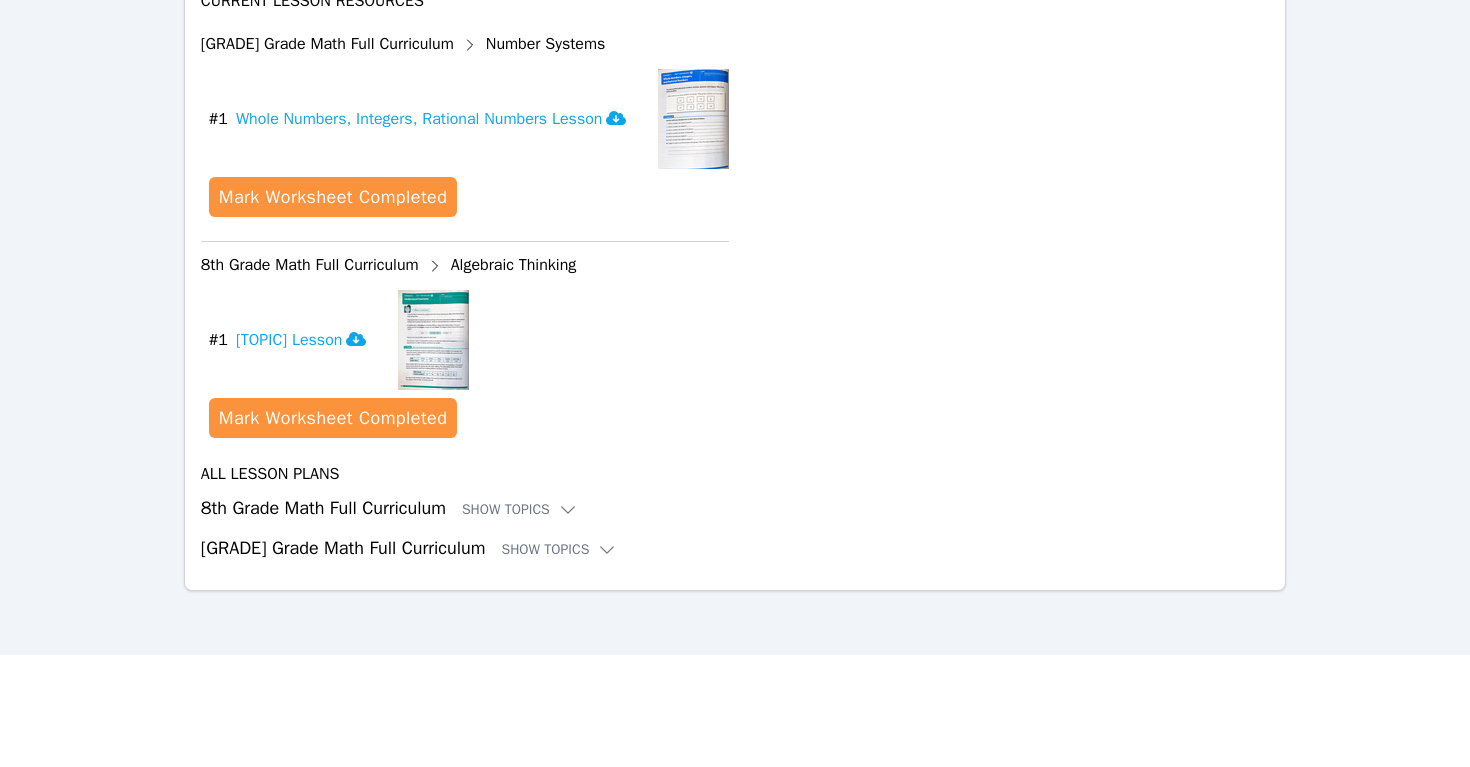 scroll, scrollTop: 657, scrollLeft: 0, axis: vertical 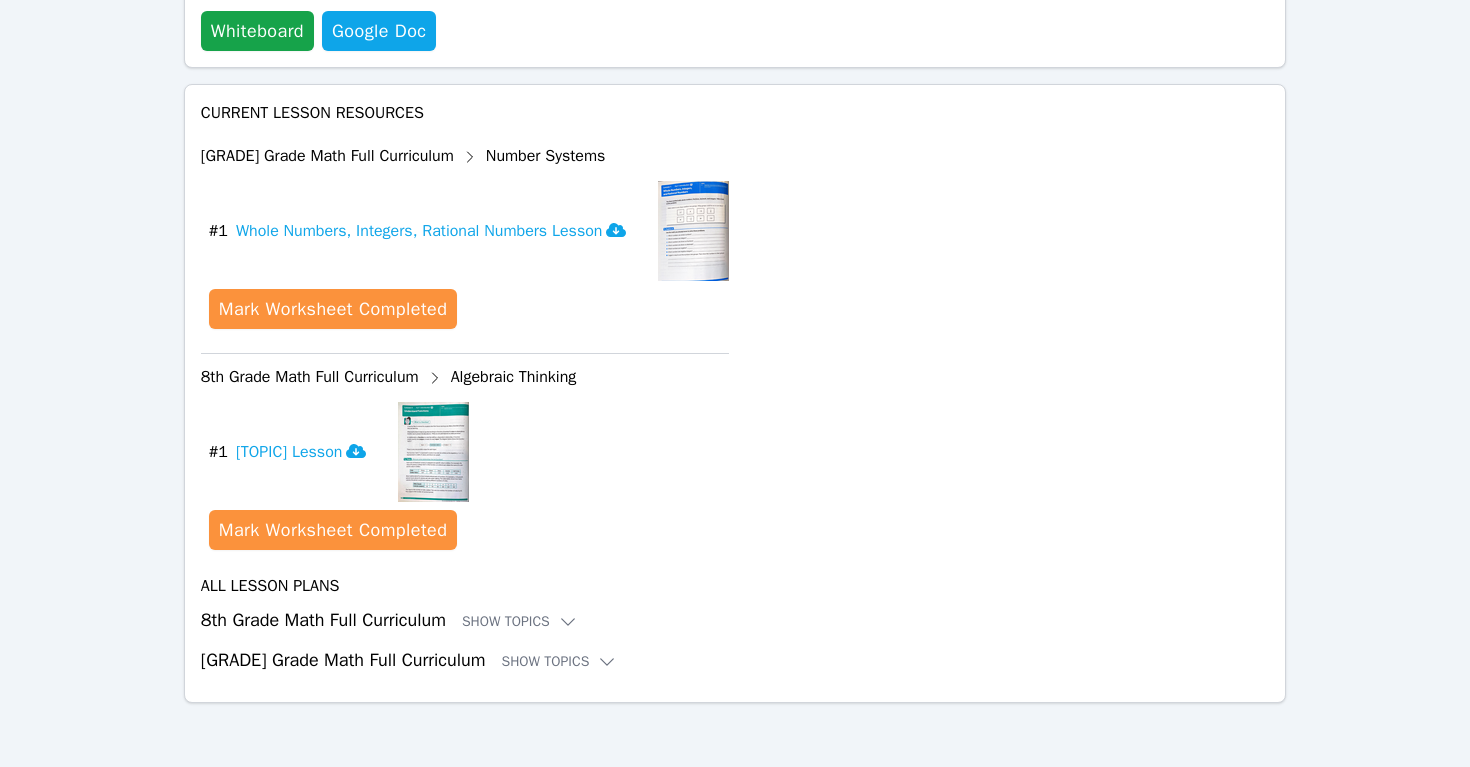 click 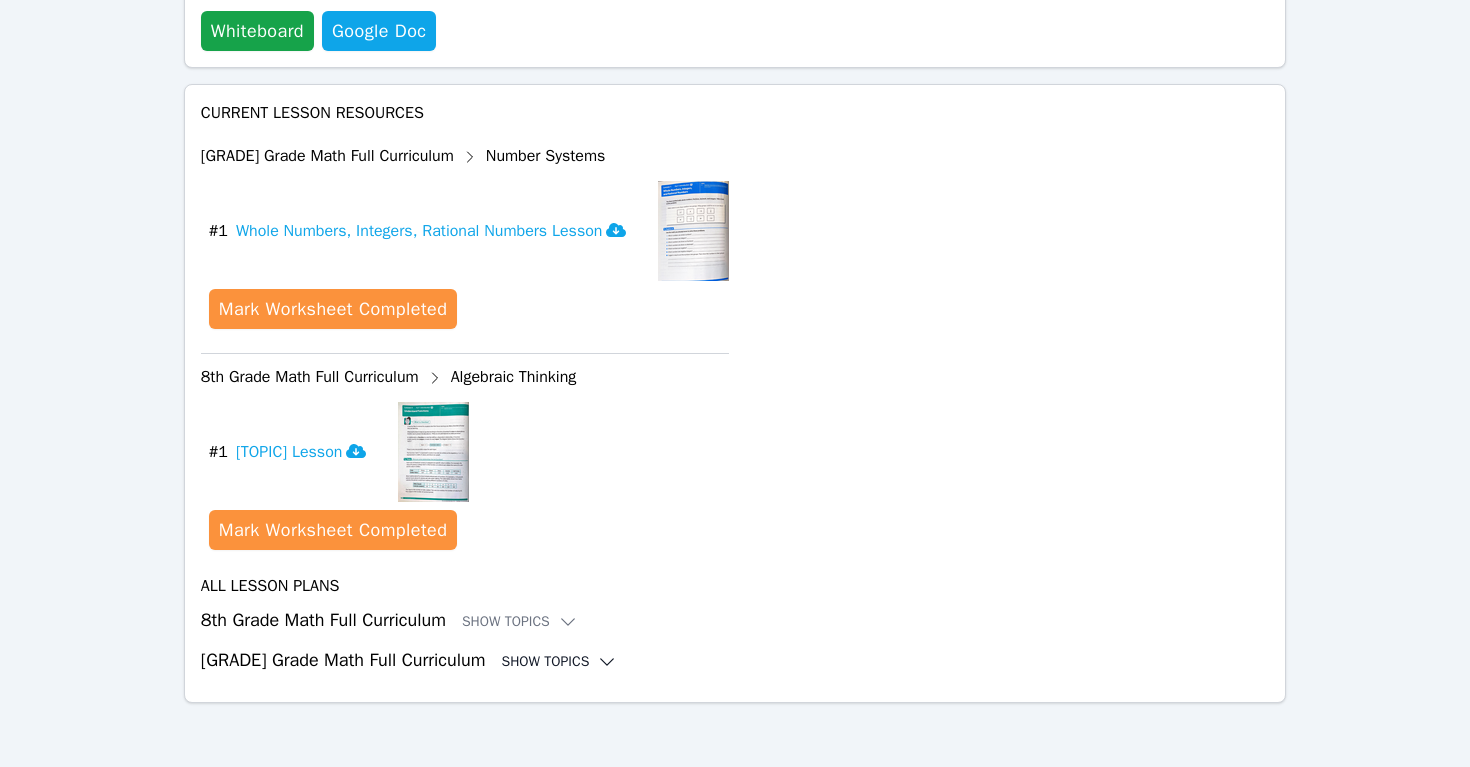 click 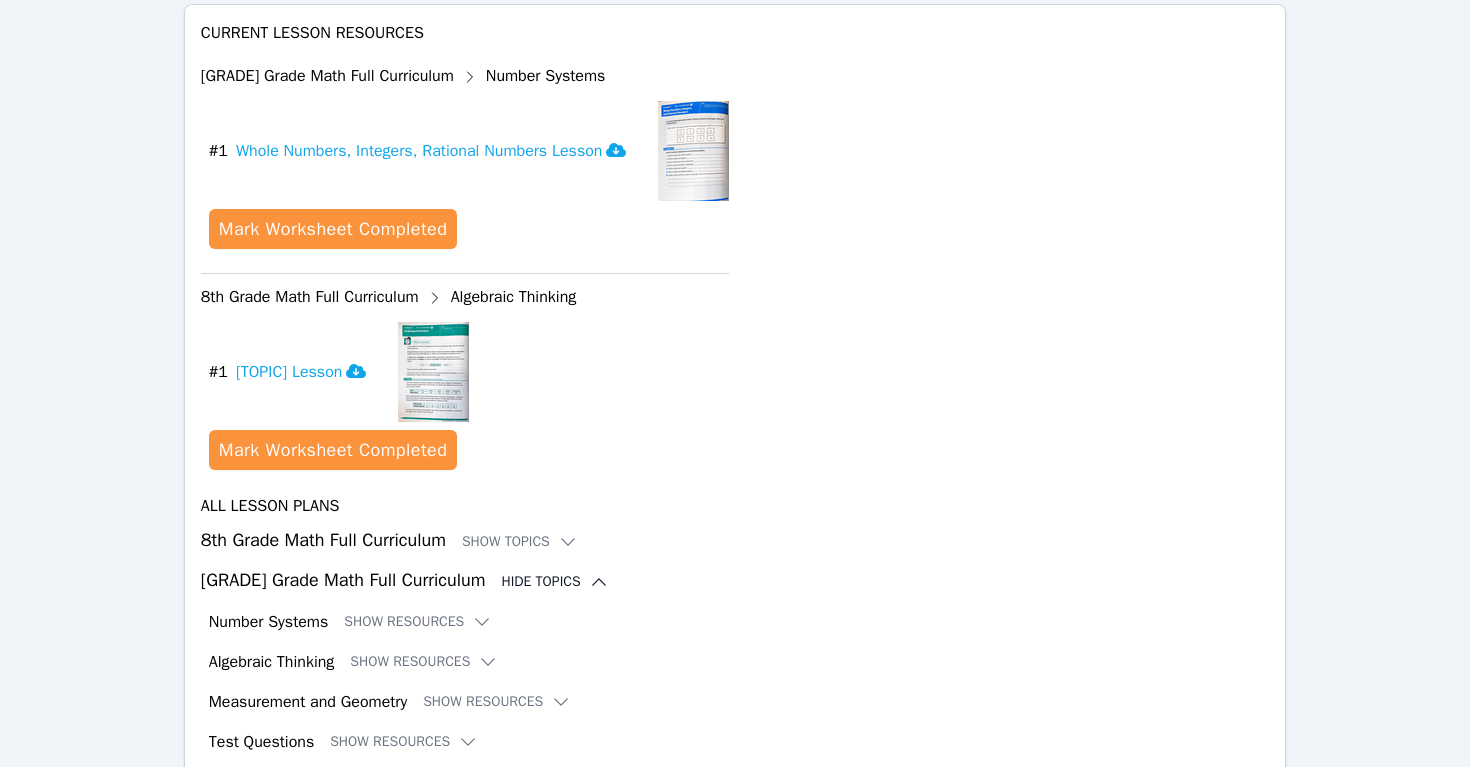 scroll, scrollTop: 821, scrollLeft: 0, axis: vertical 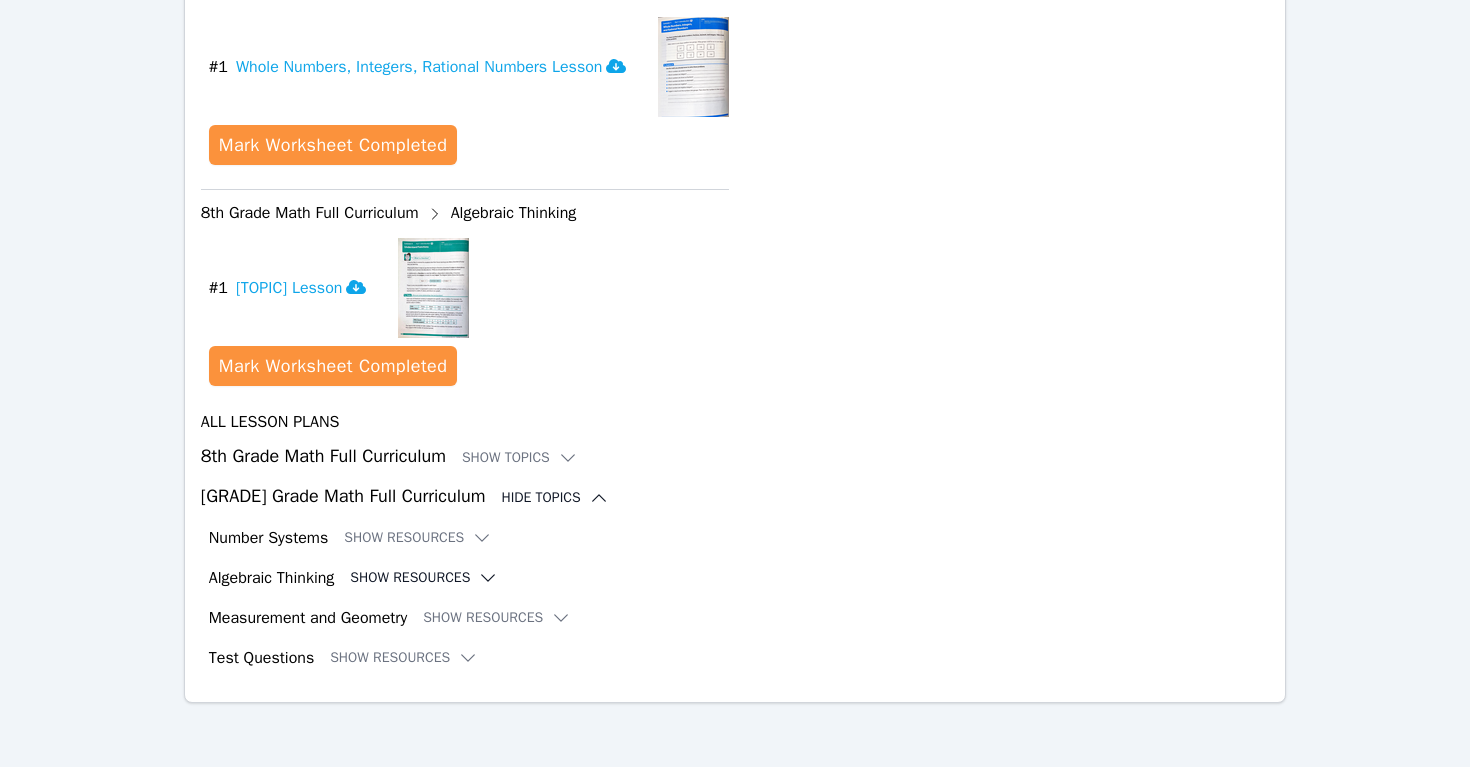 click 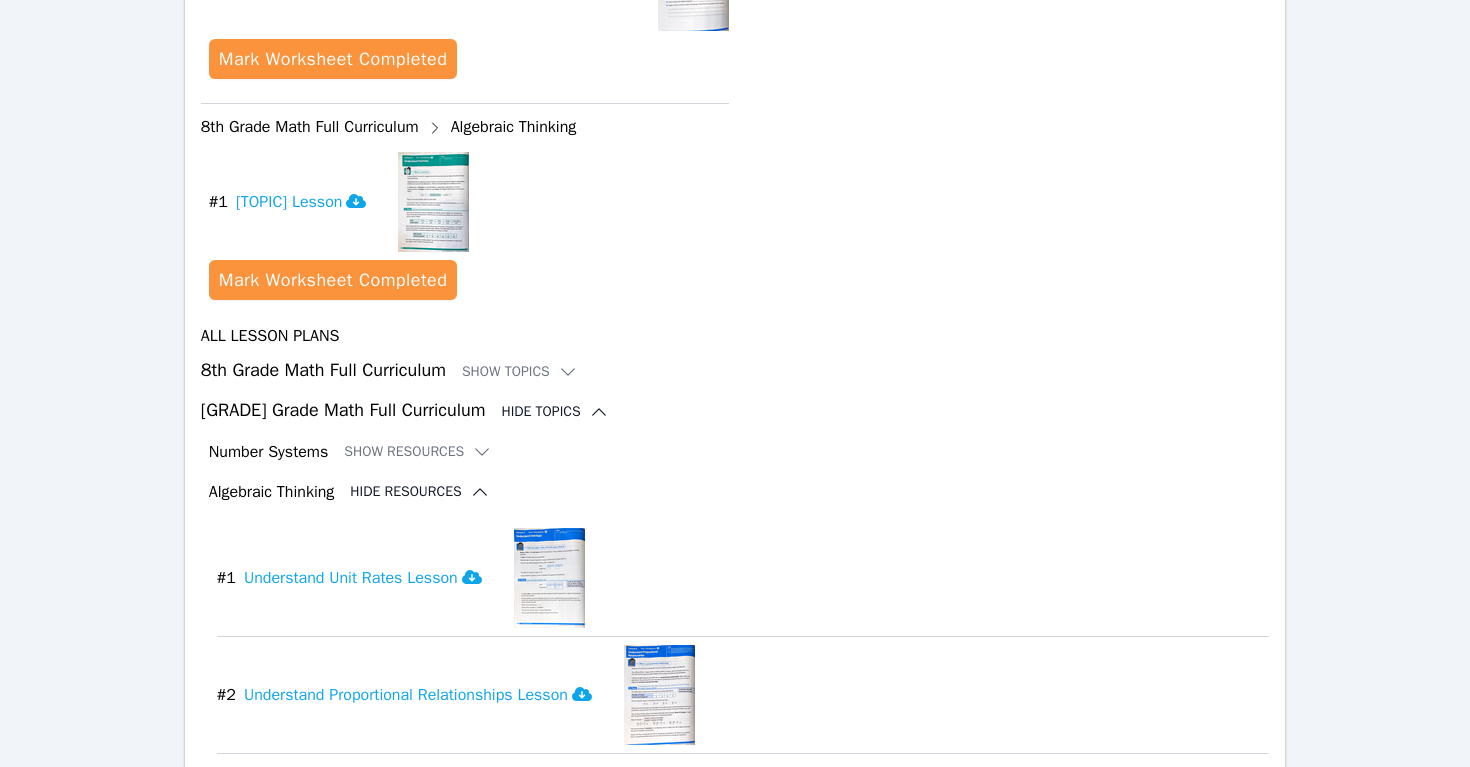 scroll, scrollTop: 903, scrollLeft: 0, axis: vertical 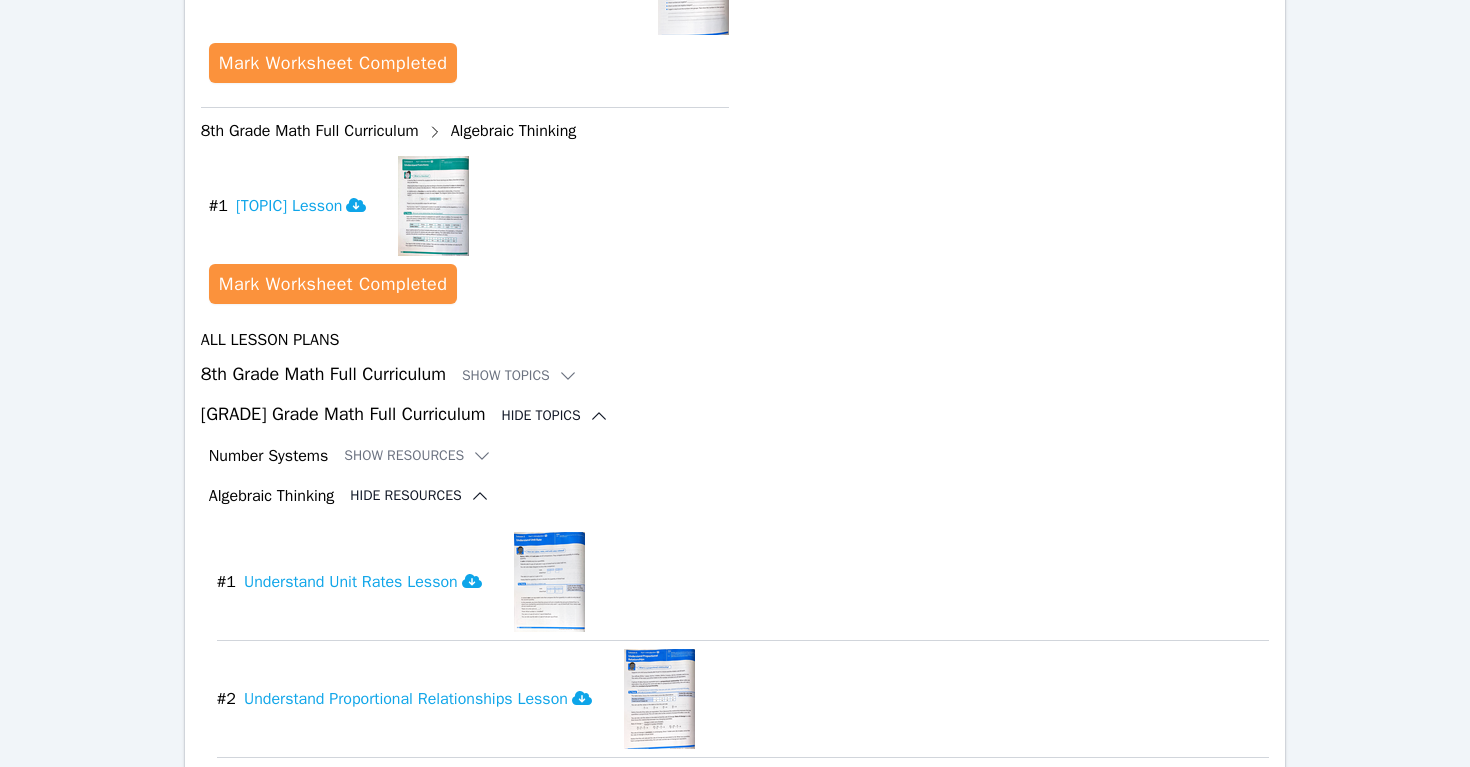 click 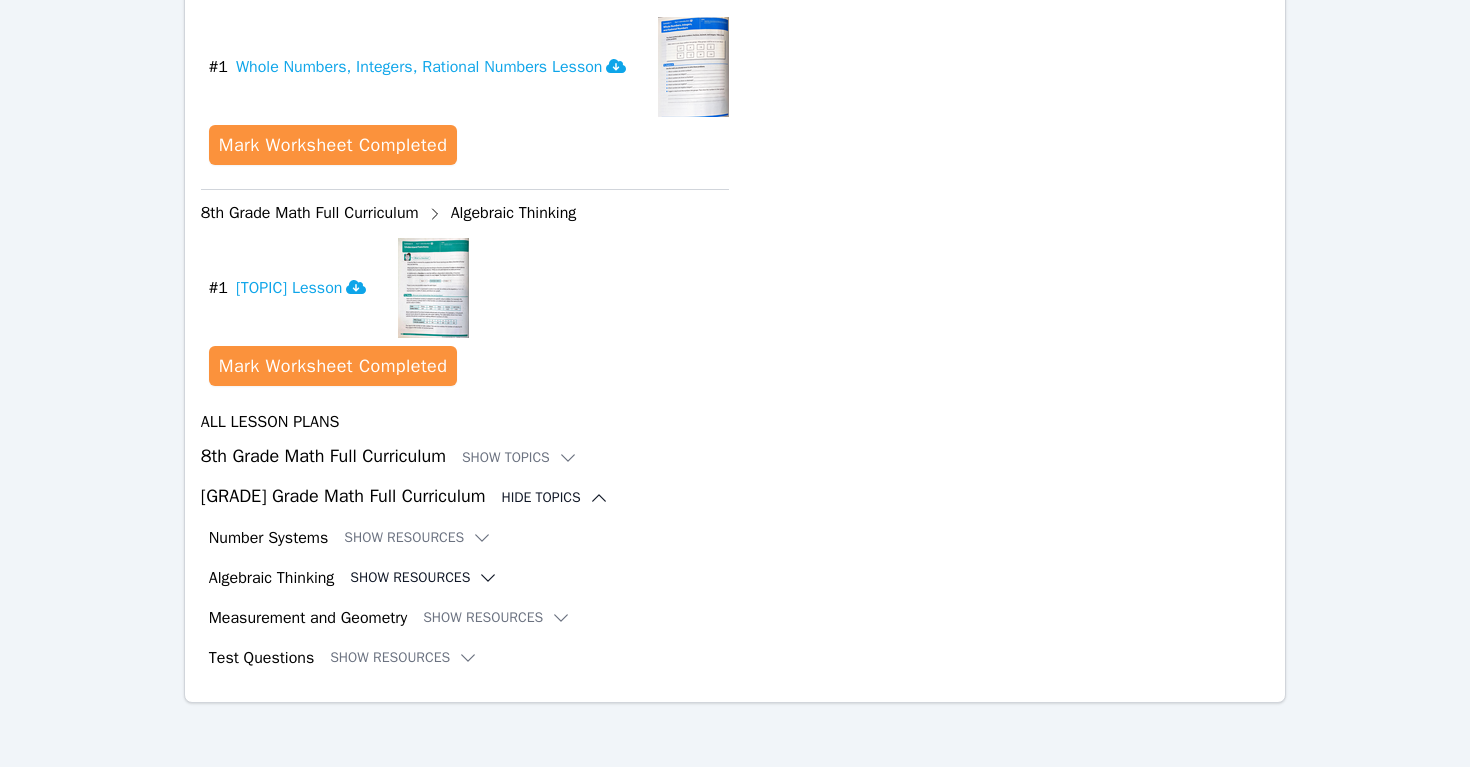 click 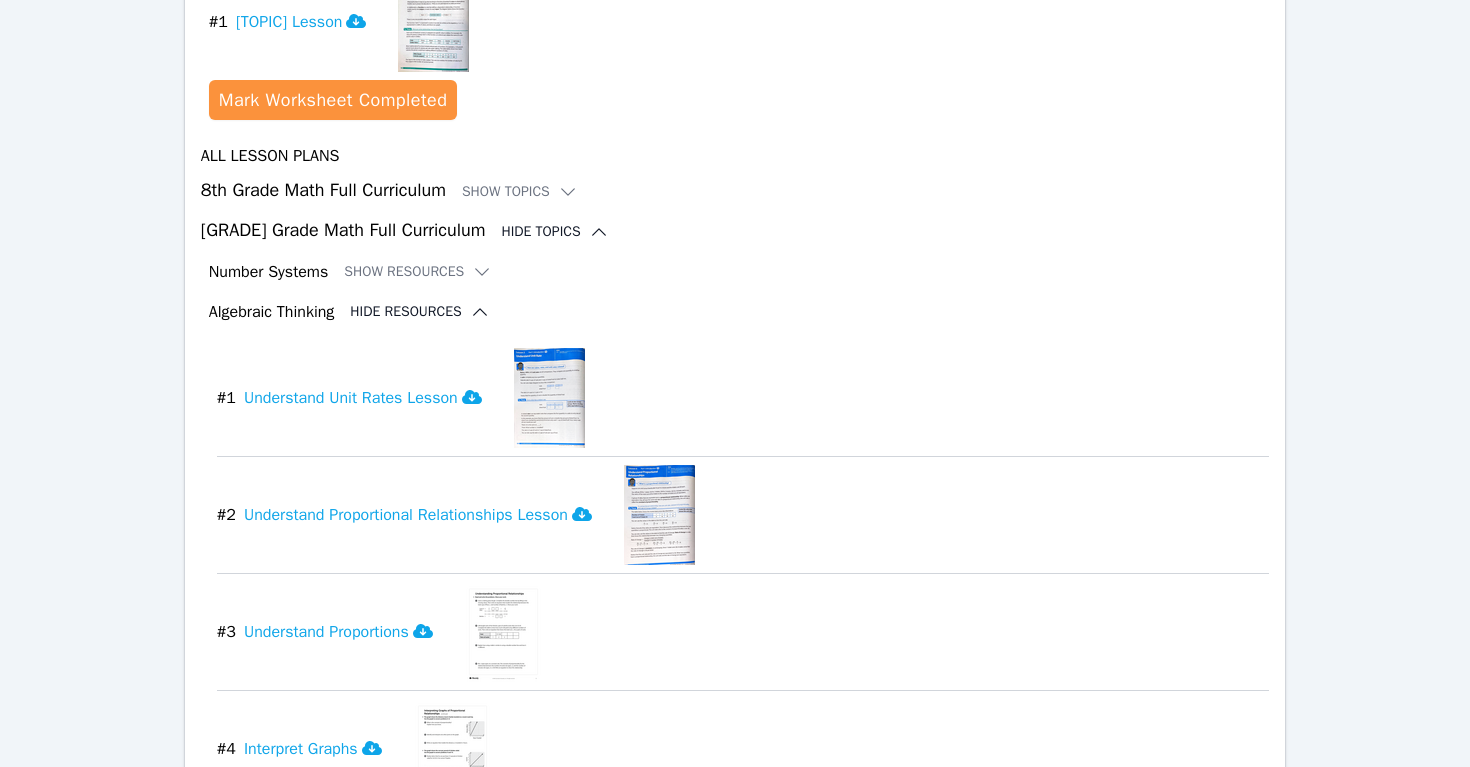 scroll, scrollTop: 1079, scrollLeft: 0, axis: vertical 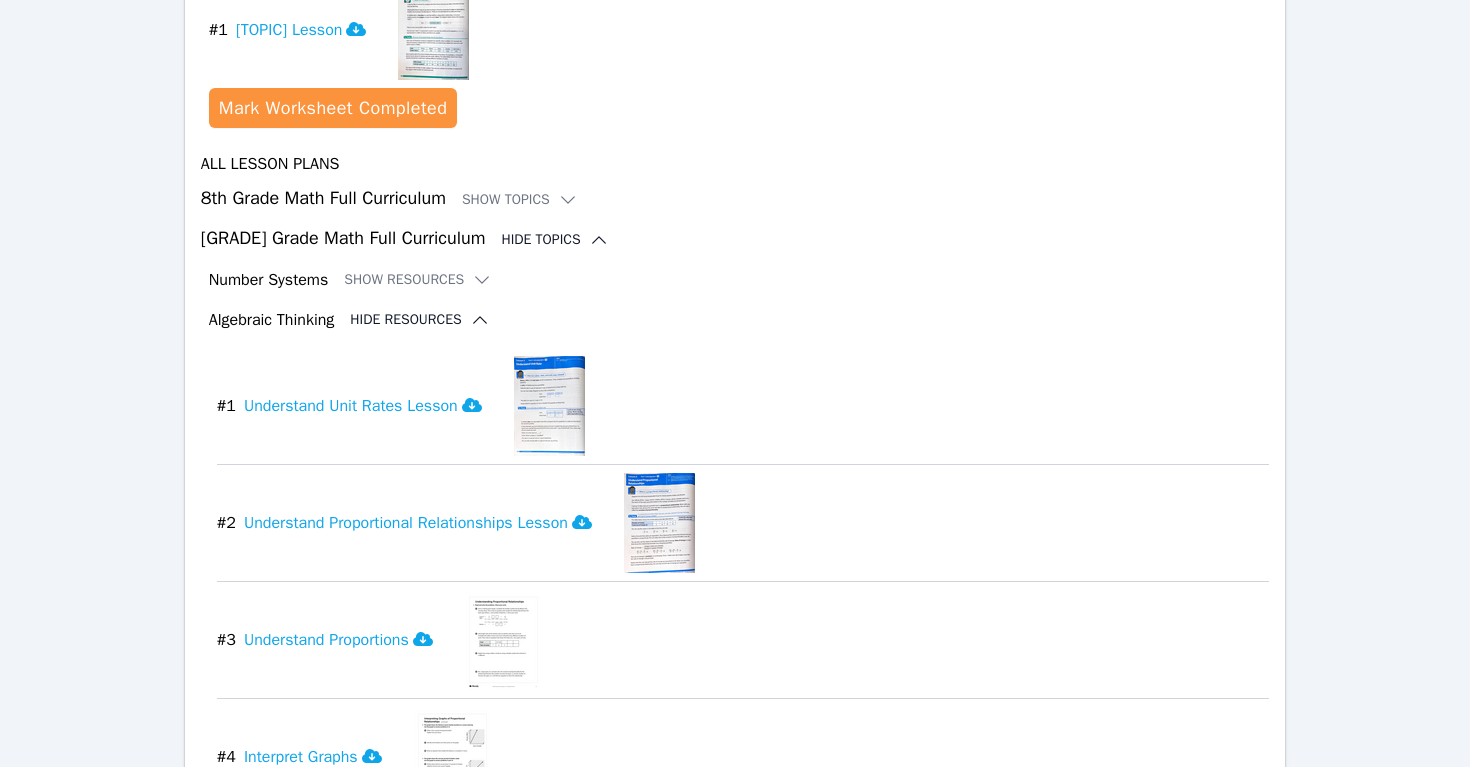 click 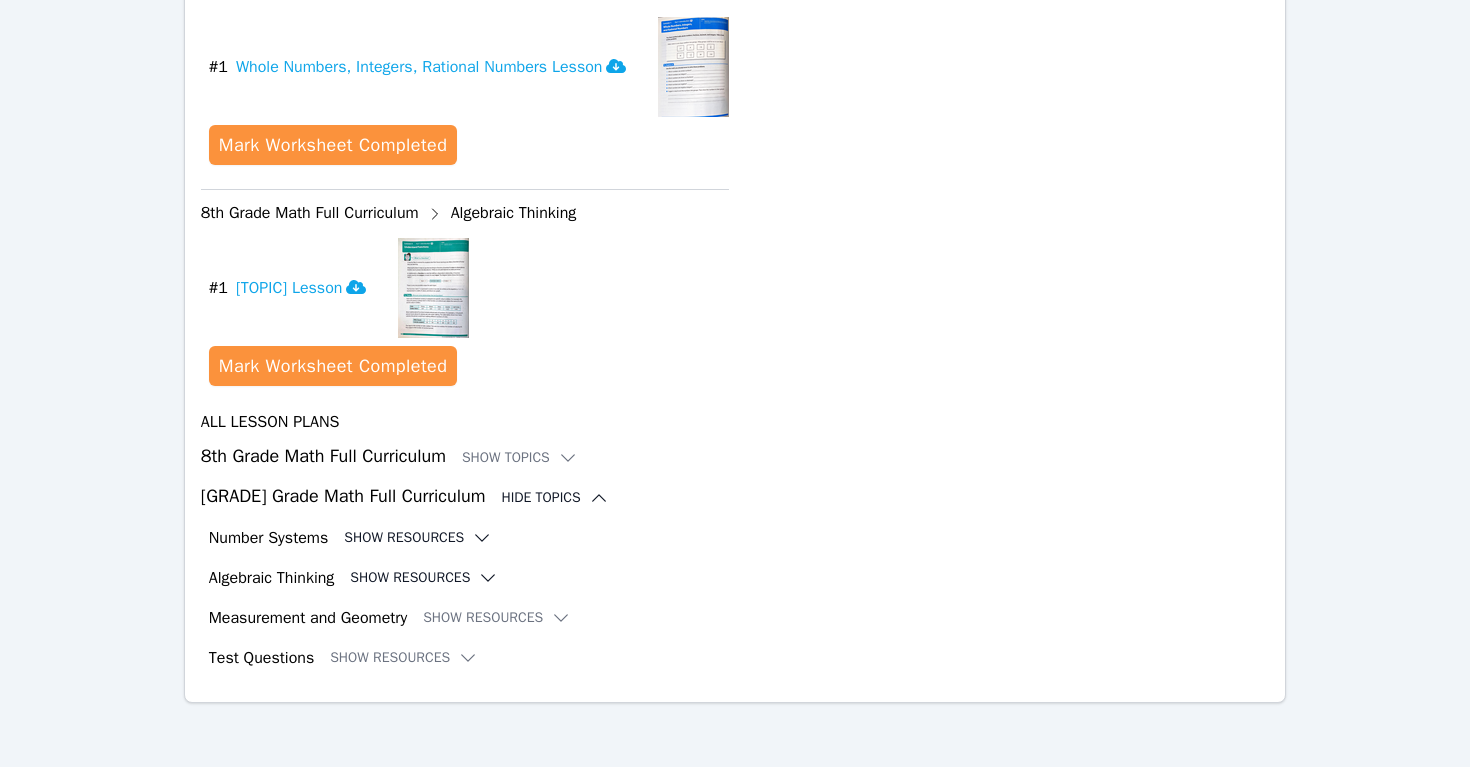 click 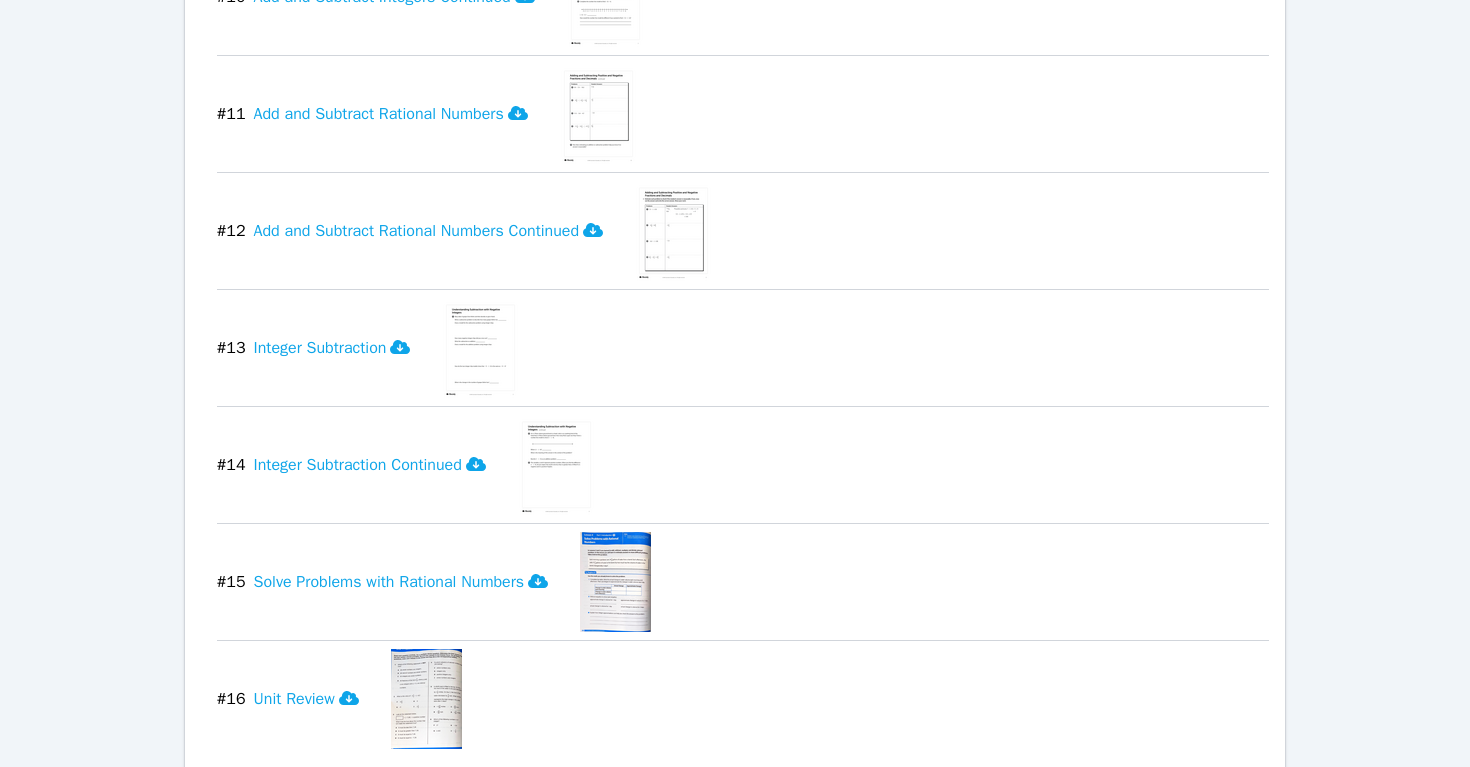 scroll, scrollTop: 2500, scrollLeft: 0, axis: vertical 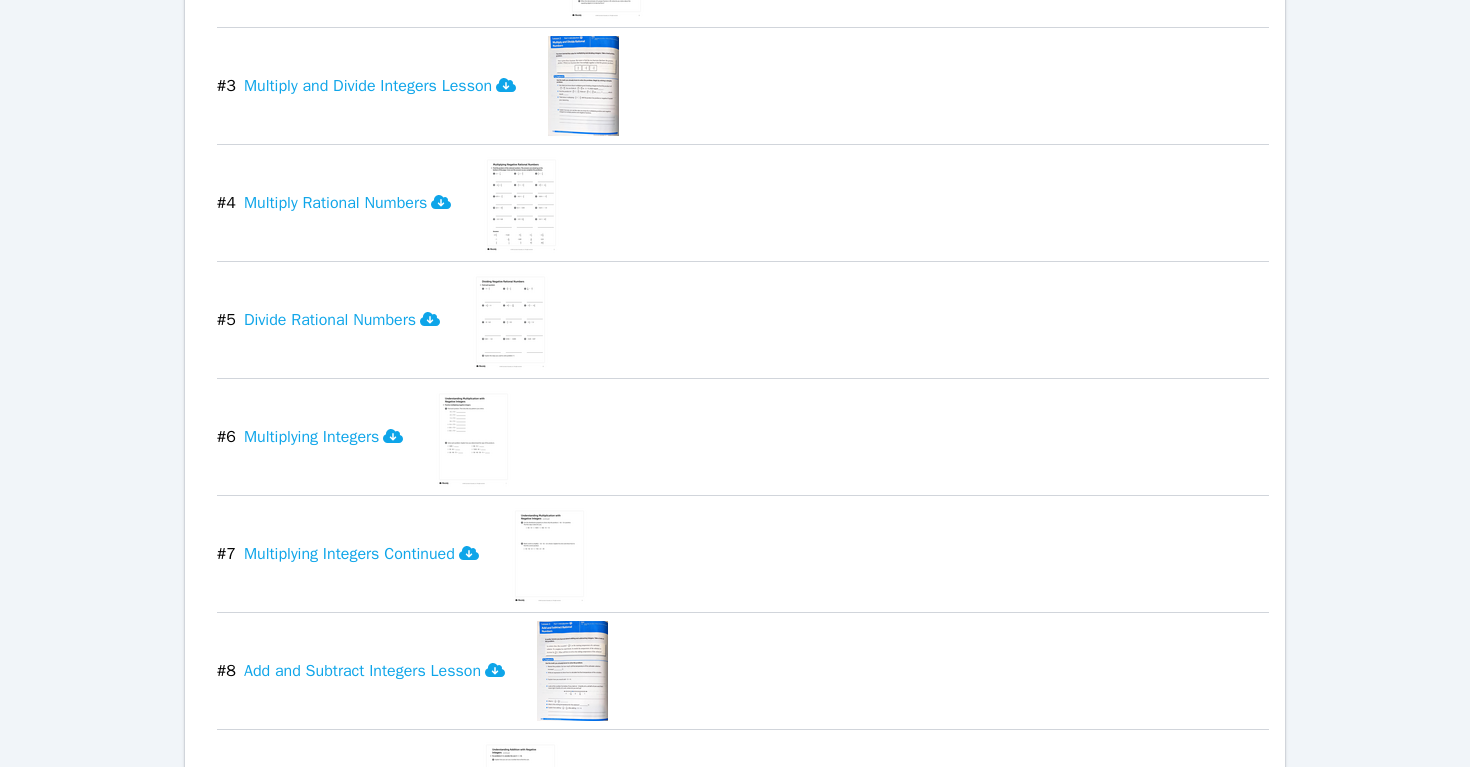 click at bounding box center (521, 203) 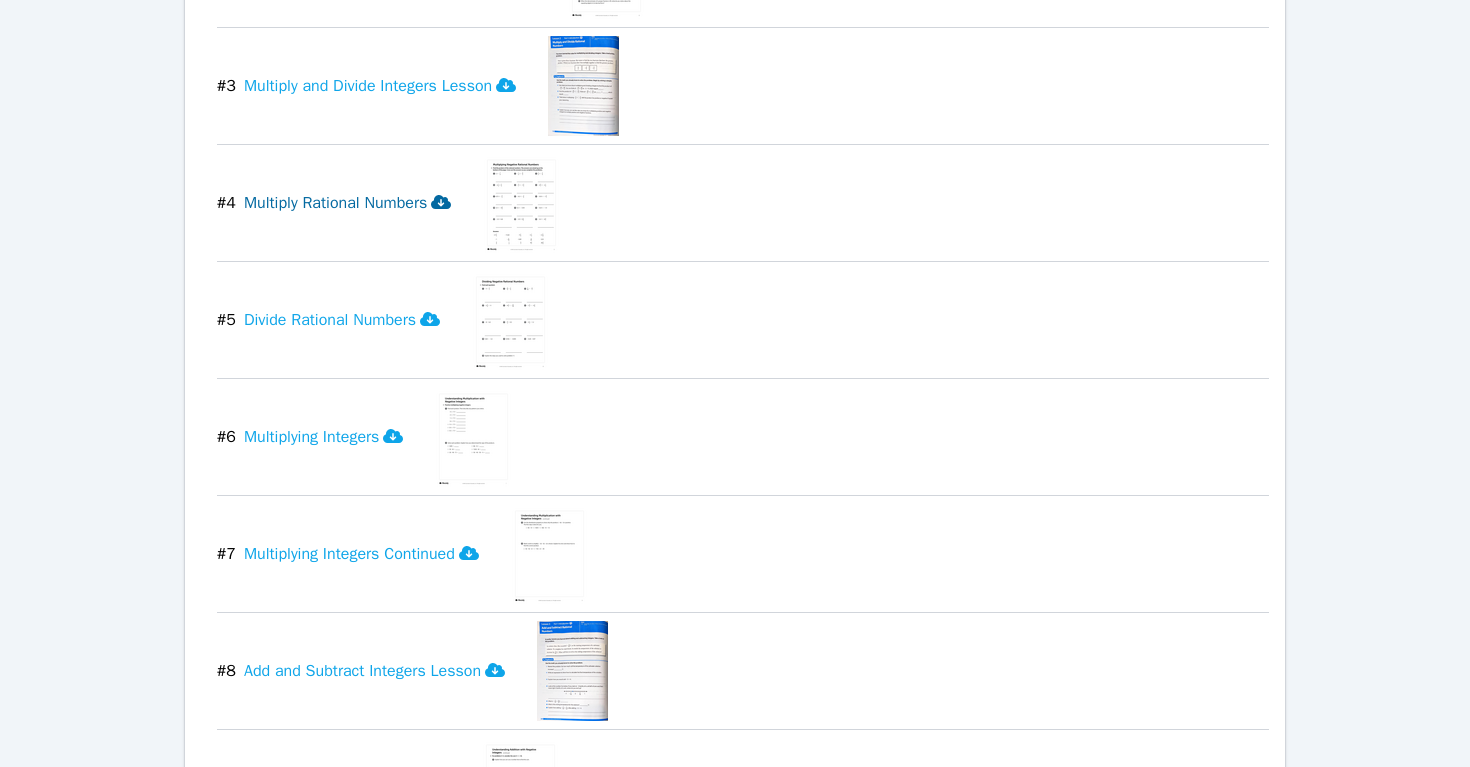 click 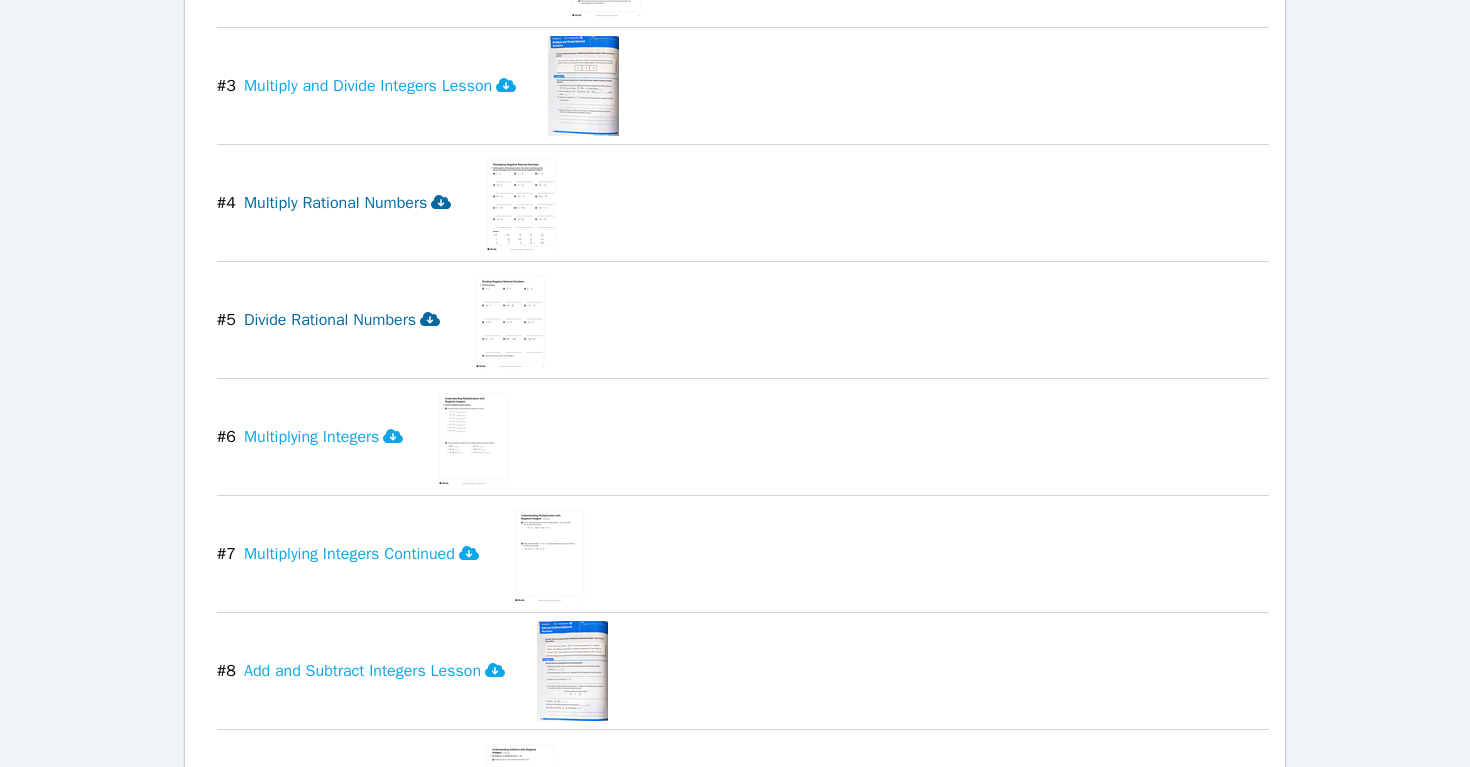 click 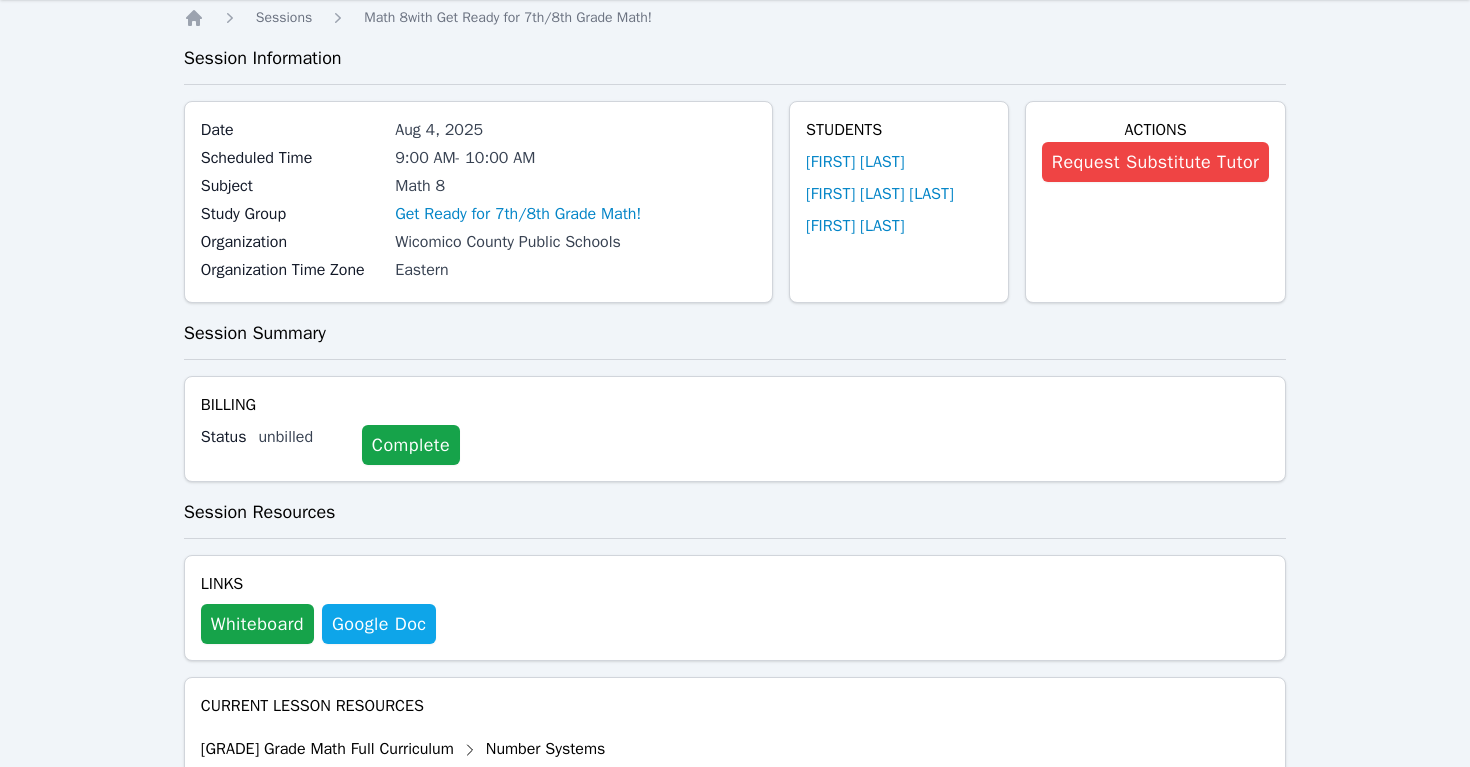 scroll, scrollTop: 65, scrollLeft: 0, axis: vertical 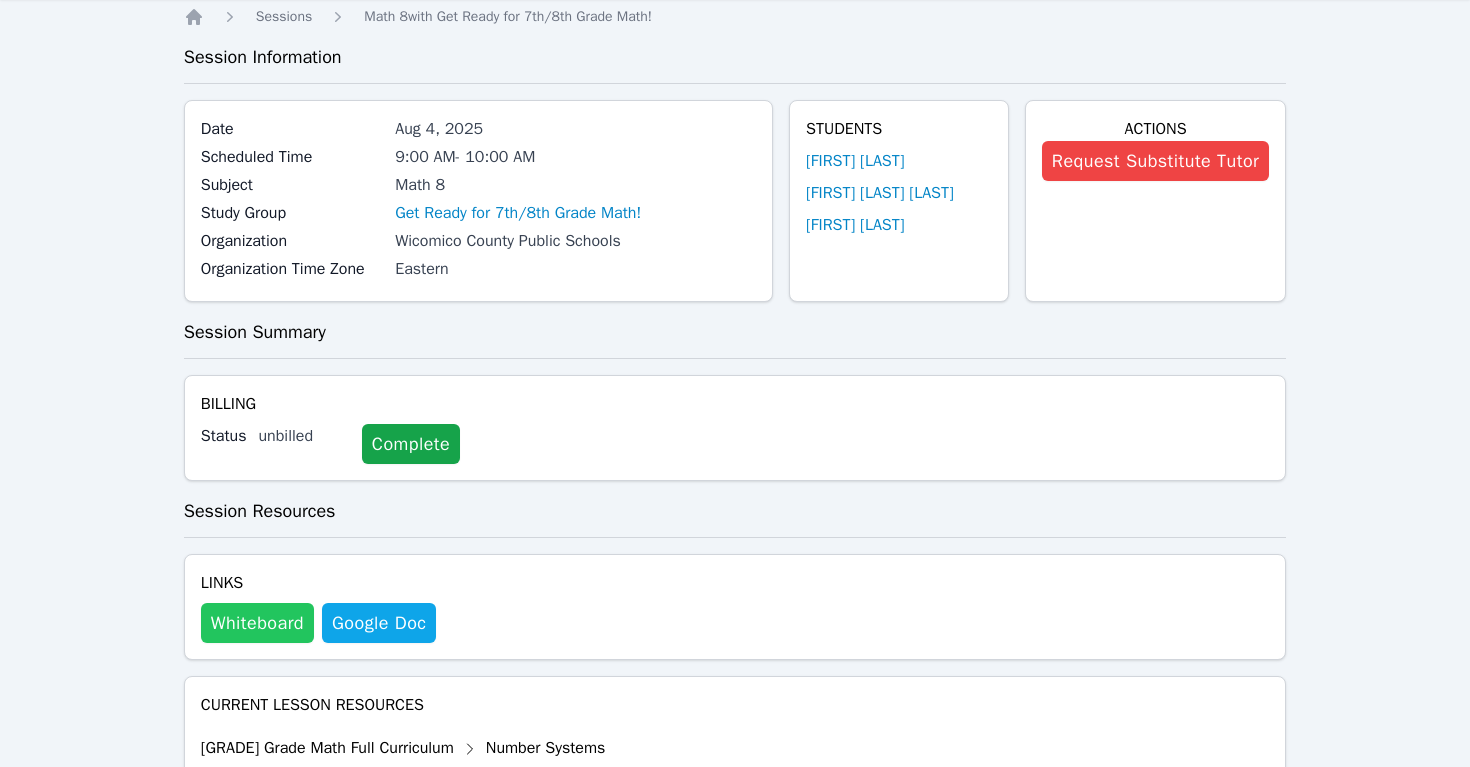 click on "Whiteboard" at bounding box center [257, 623] 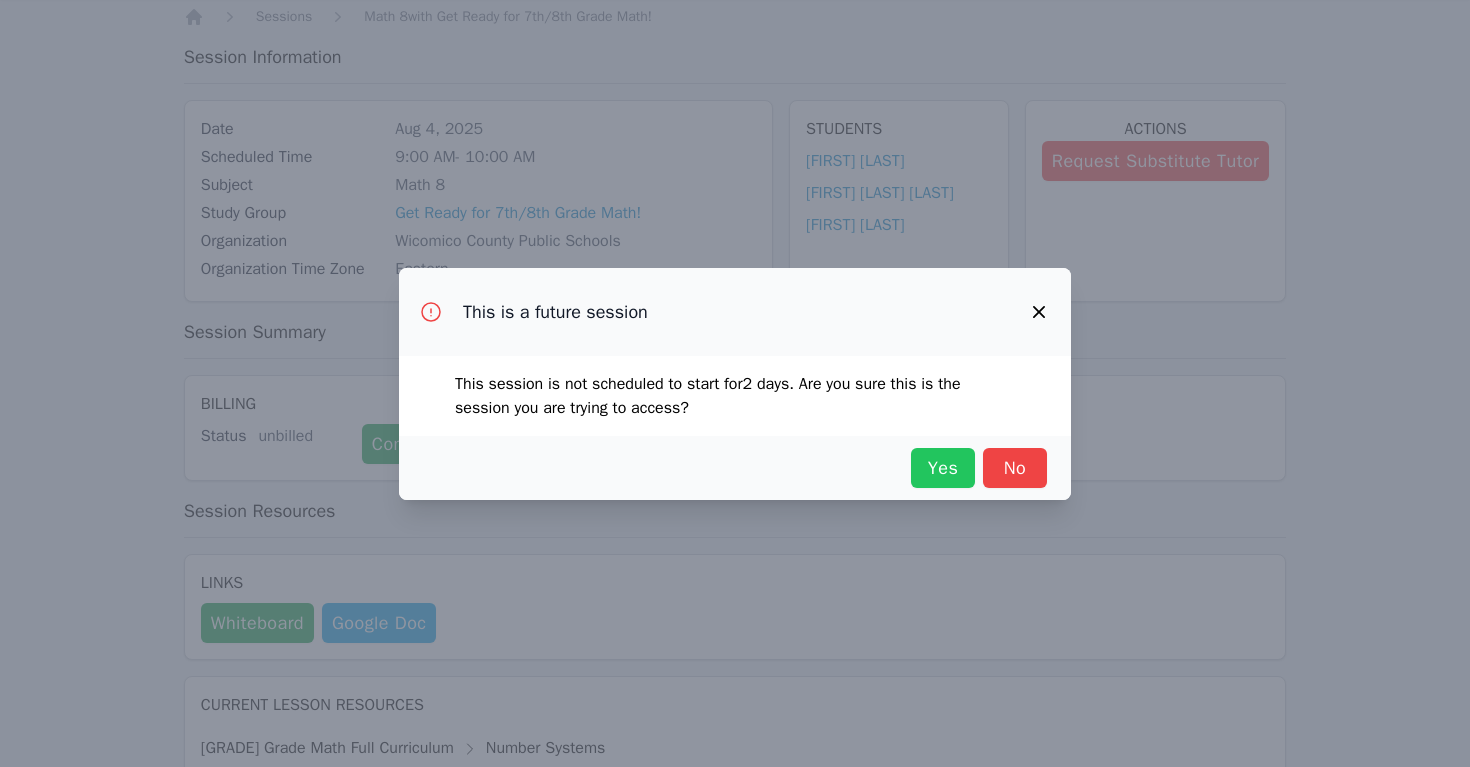 click on "Yes" at bounding box center [943, 468] 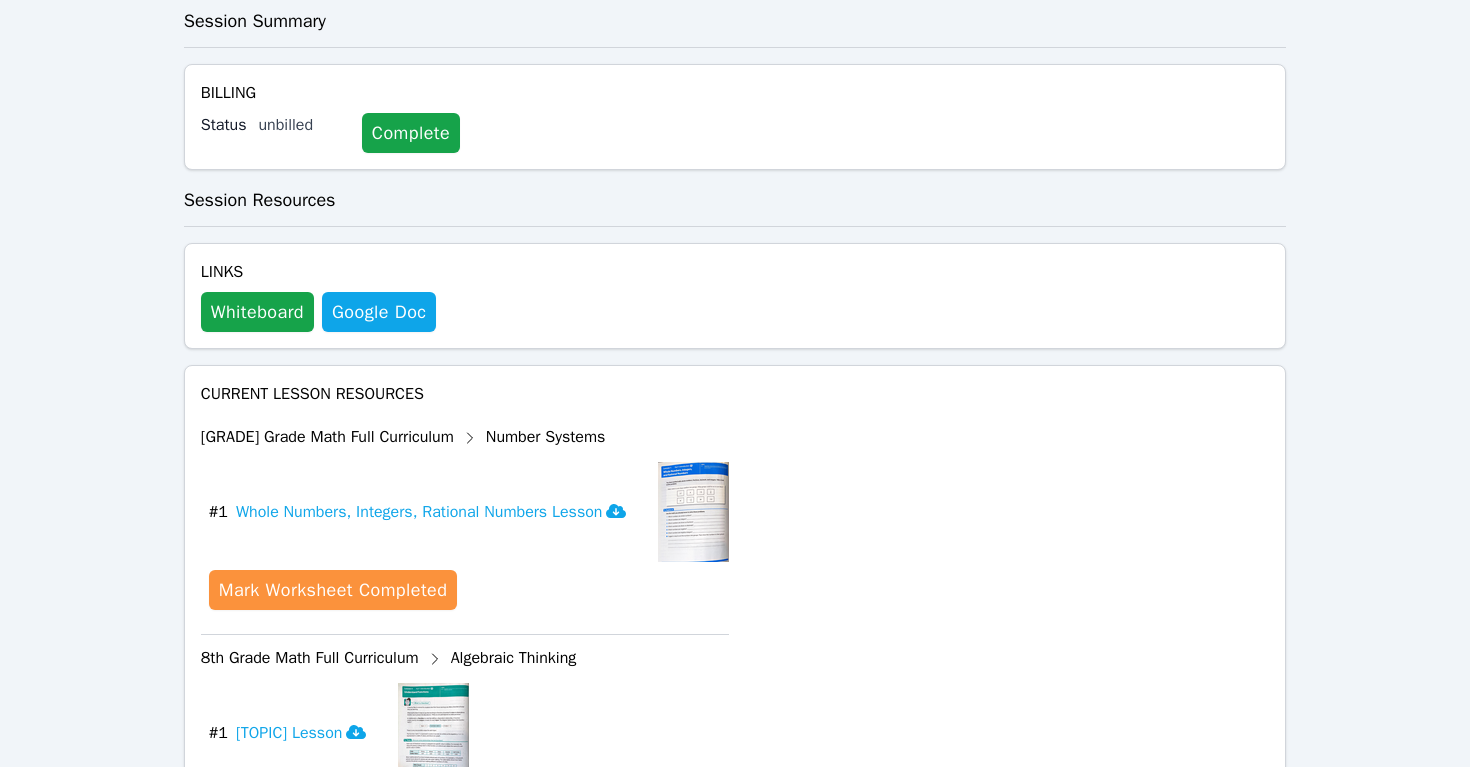 scroll, scrollTop: 0, scrollLeft: 0, axis: both 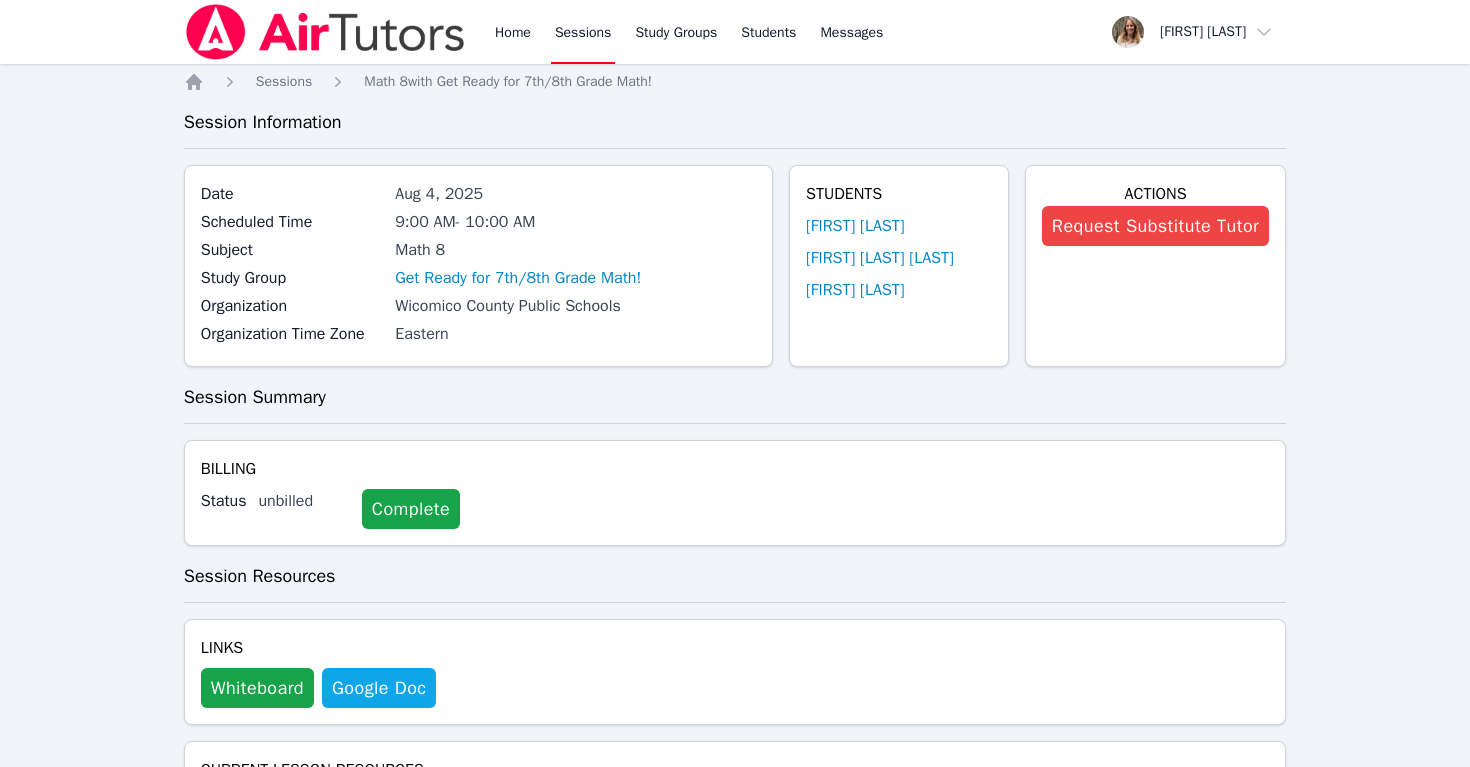 click on "Sessions" at bounding box center [583, 32] 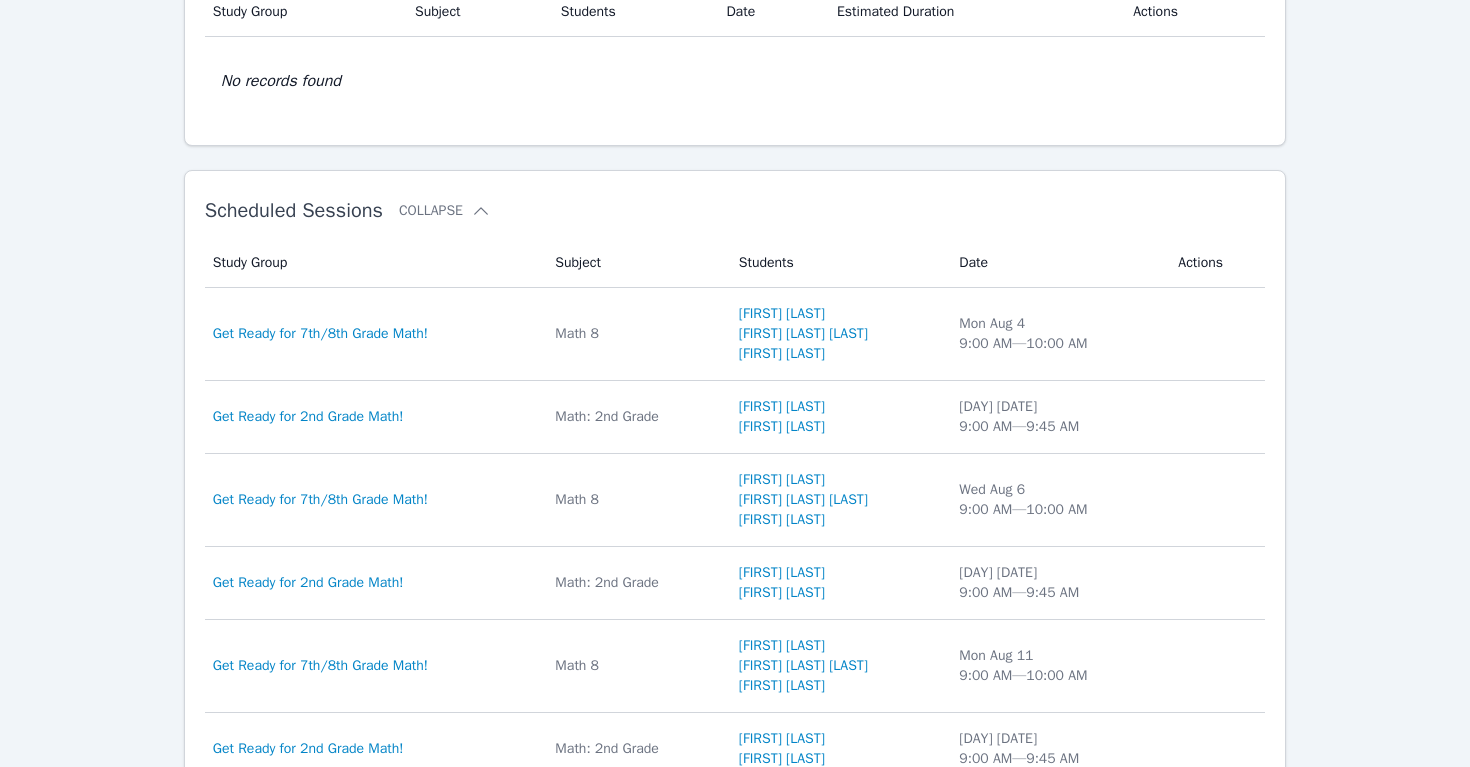 scroll, scrollTop: 461, scrollLeft: 0, axis: vertical 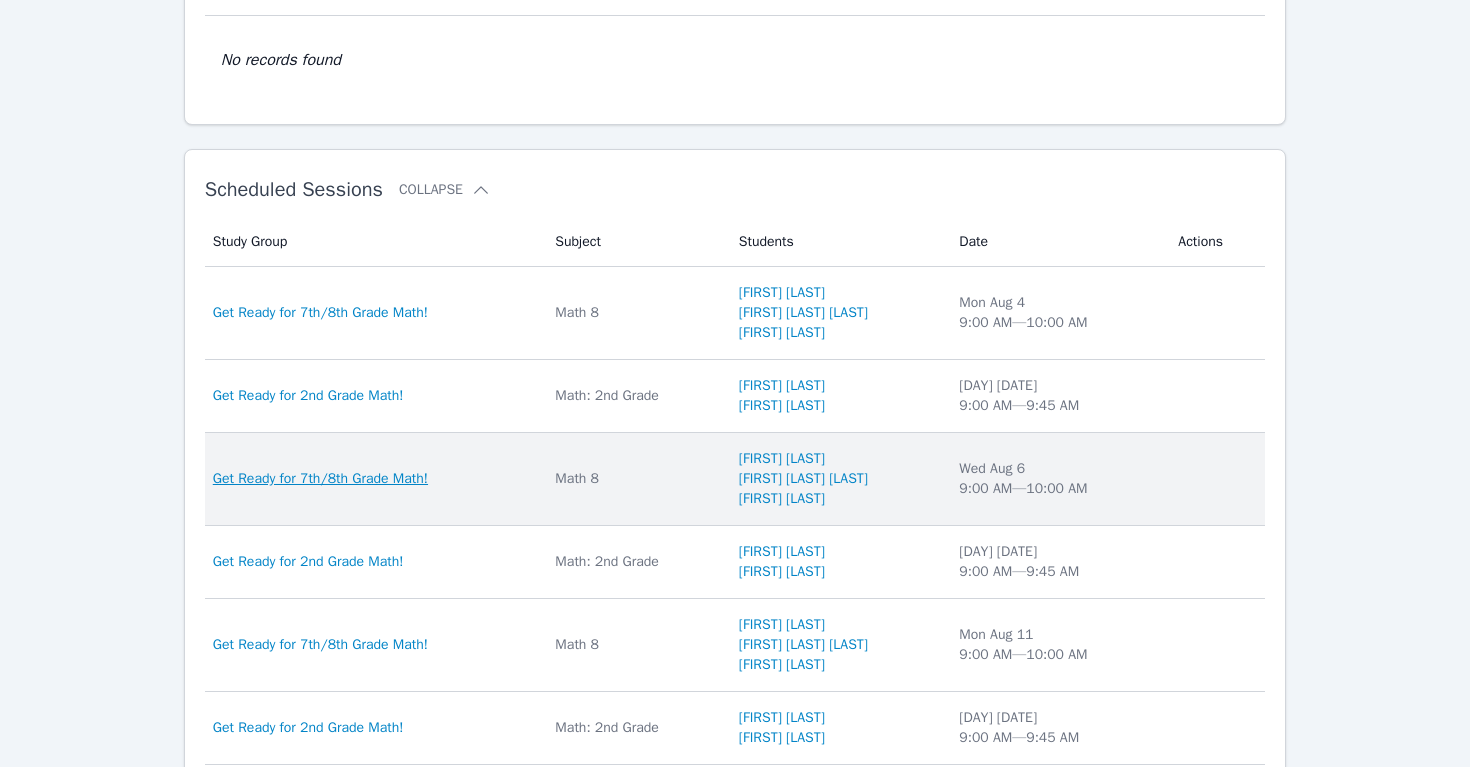 click on "Get Ready for 7th/8th Grade Math!" at bounding box center (320, 479) 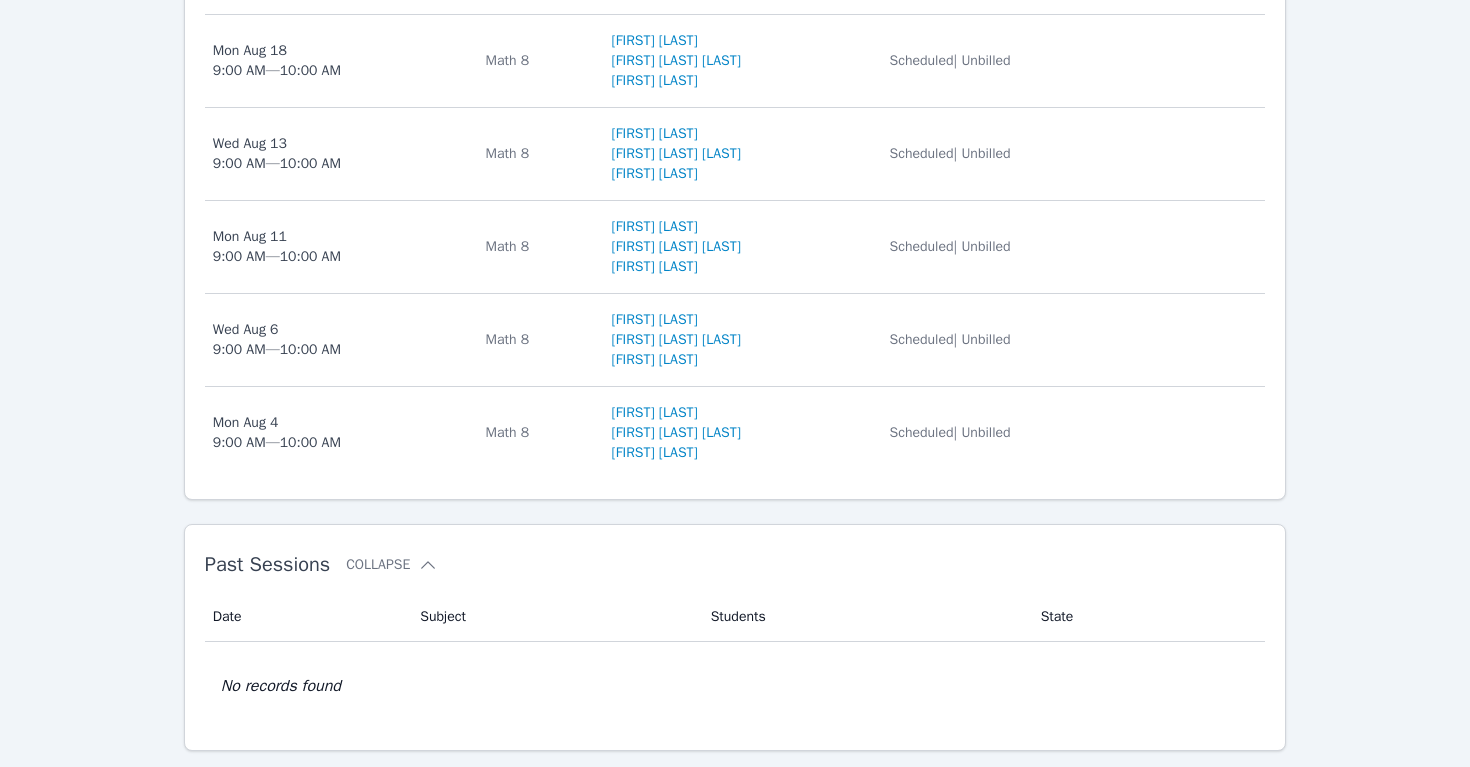 scroll, scrollTop: 952, scrollLeft: 0, axis: vertical 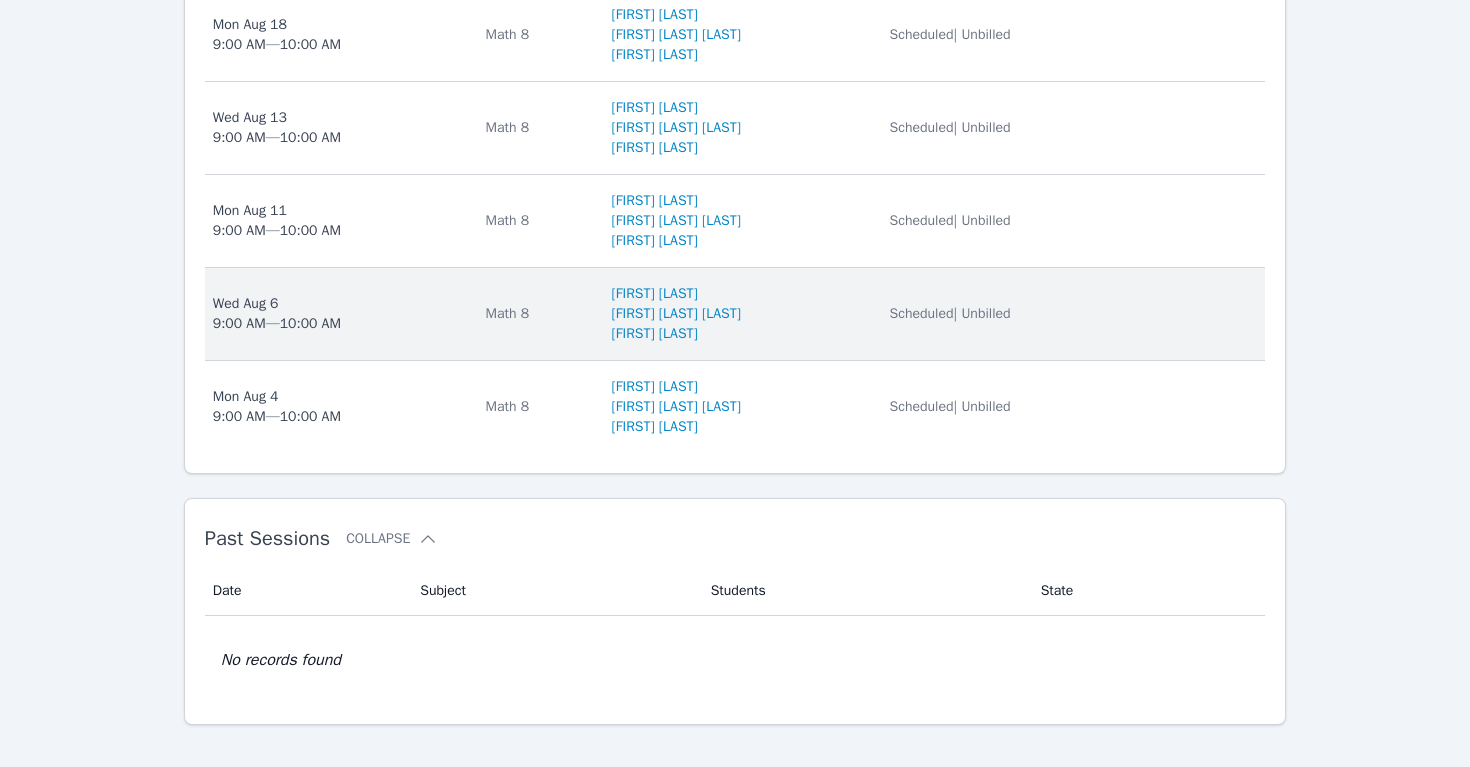 click on "[DAY] [DATE] [TIME] — [TIME]" at bounding box center [277, 314] 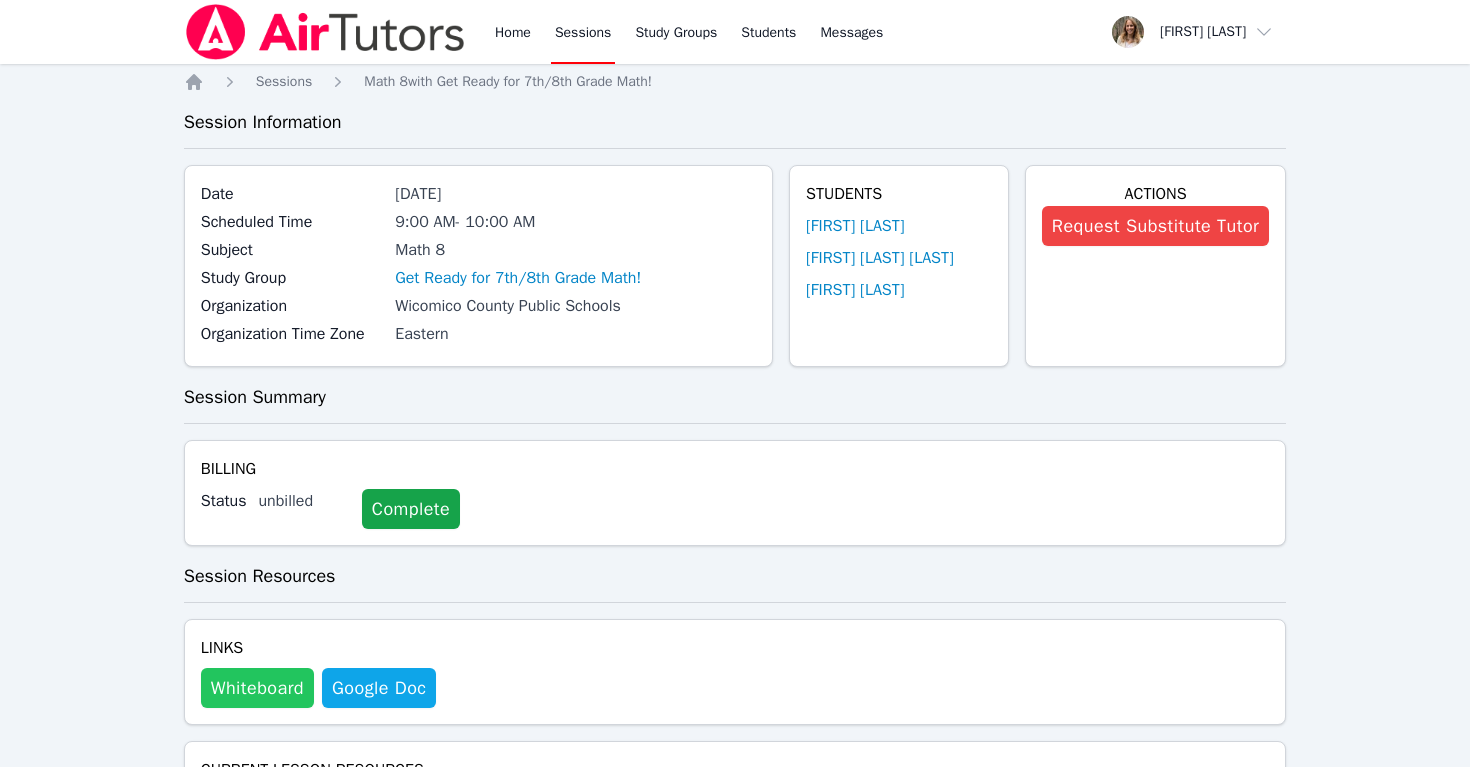 click on "Whiteboard" at bounding box center (257, 688) 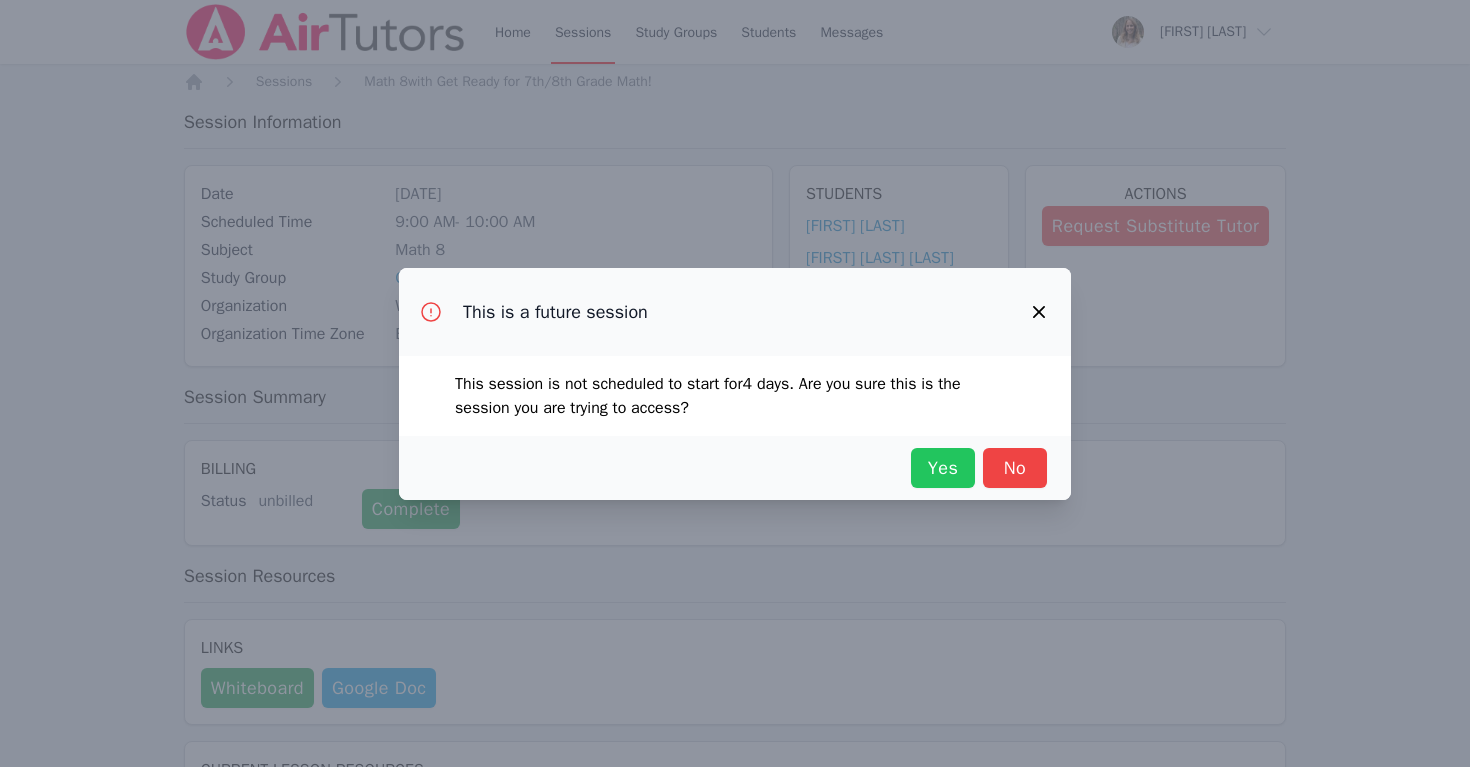 click on "Yes" at bounding box center [943, 468] 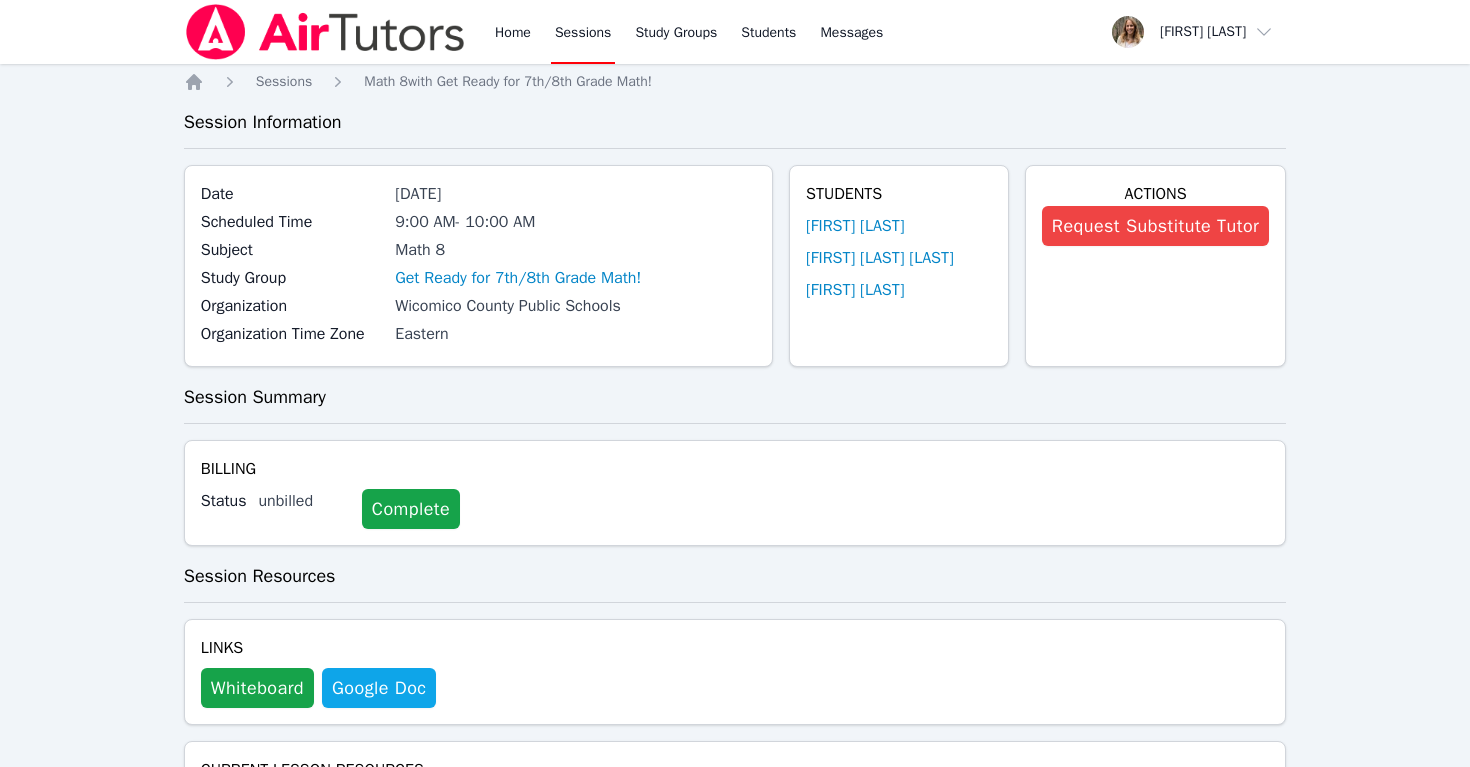click on "Sessions" at bounding box center [583, 32] 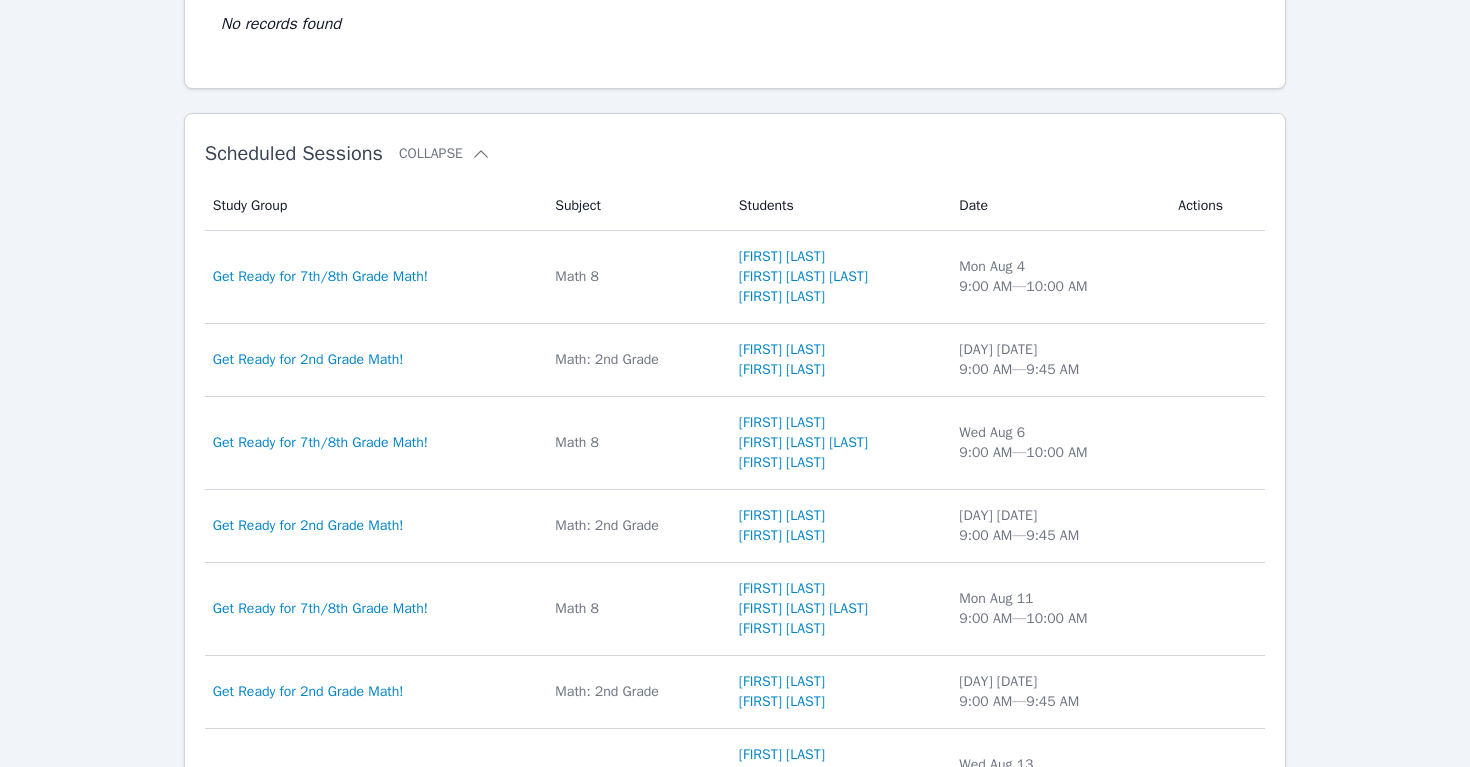 scroll, scrollTop: 501, scrollLeft: 0, axis: vertical 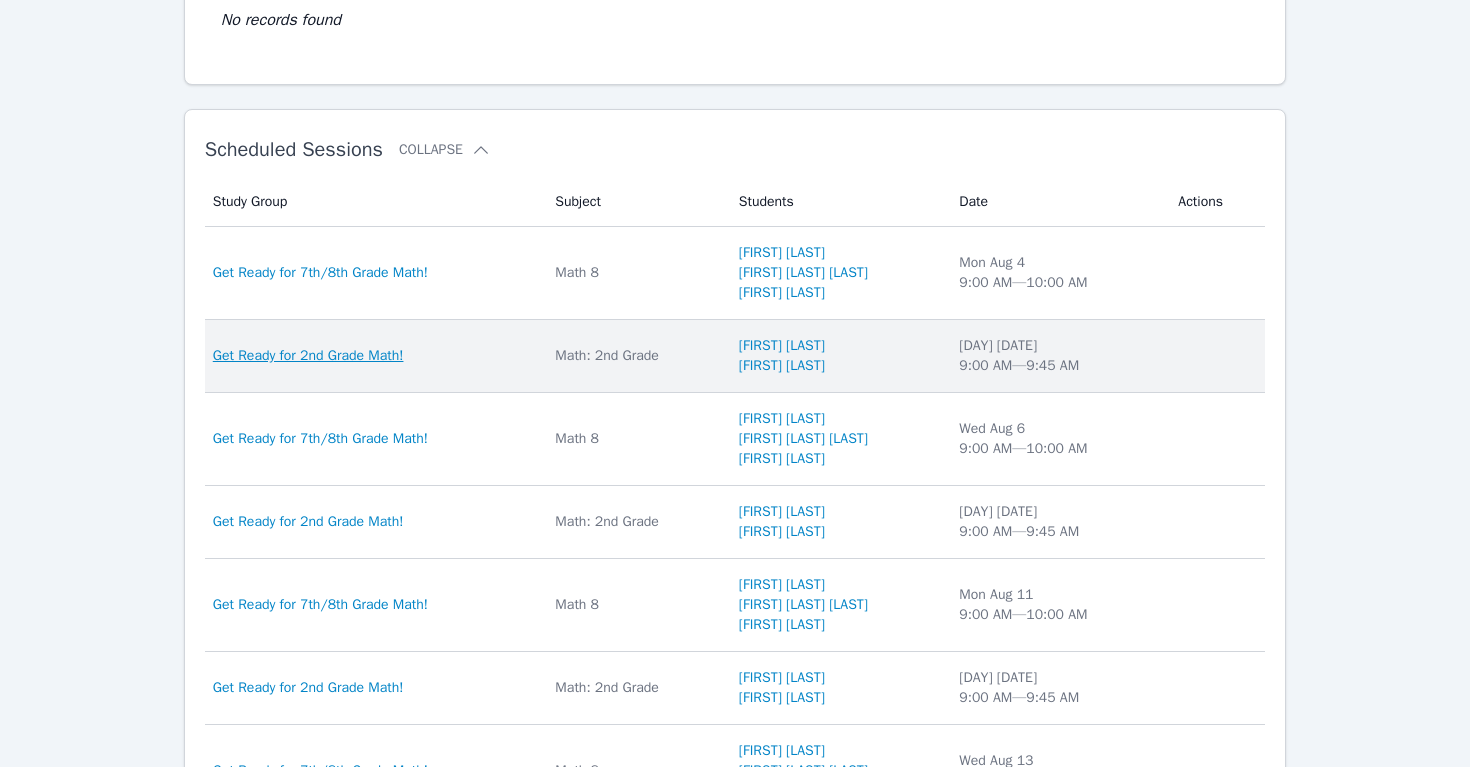 click on "Get Ready for 2nd Grade Math!" at bounding box center [308, 356] 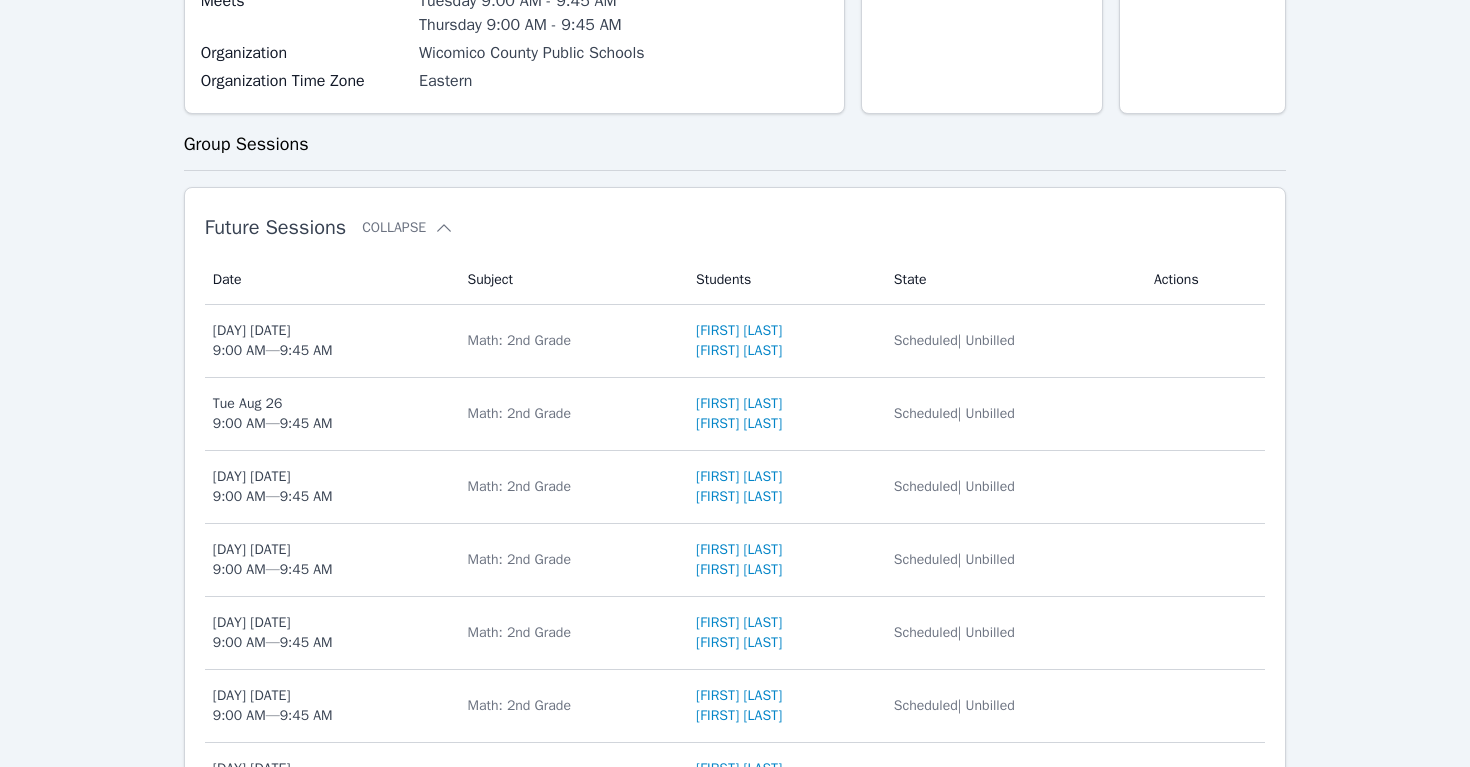 scroll, scrollTop: 362, scrollLeft: 0, axis: vertical 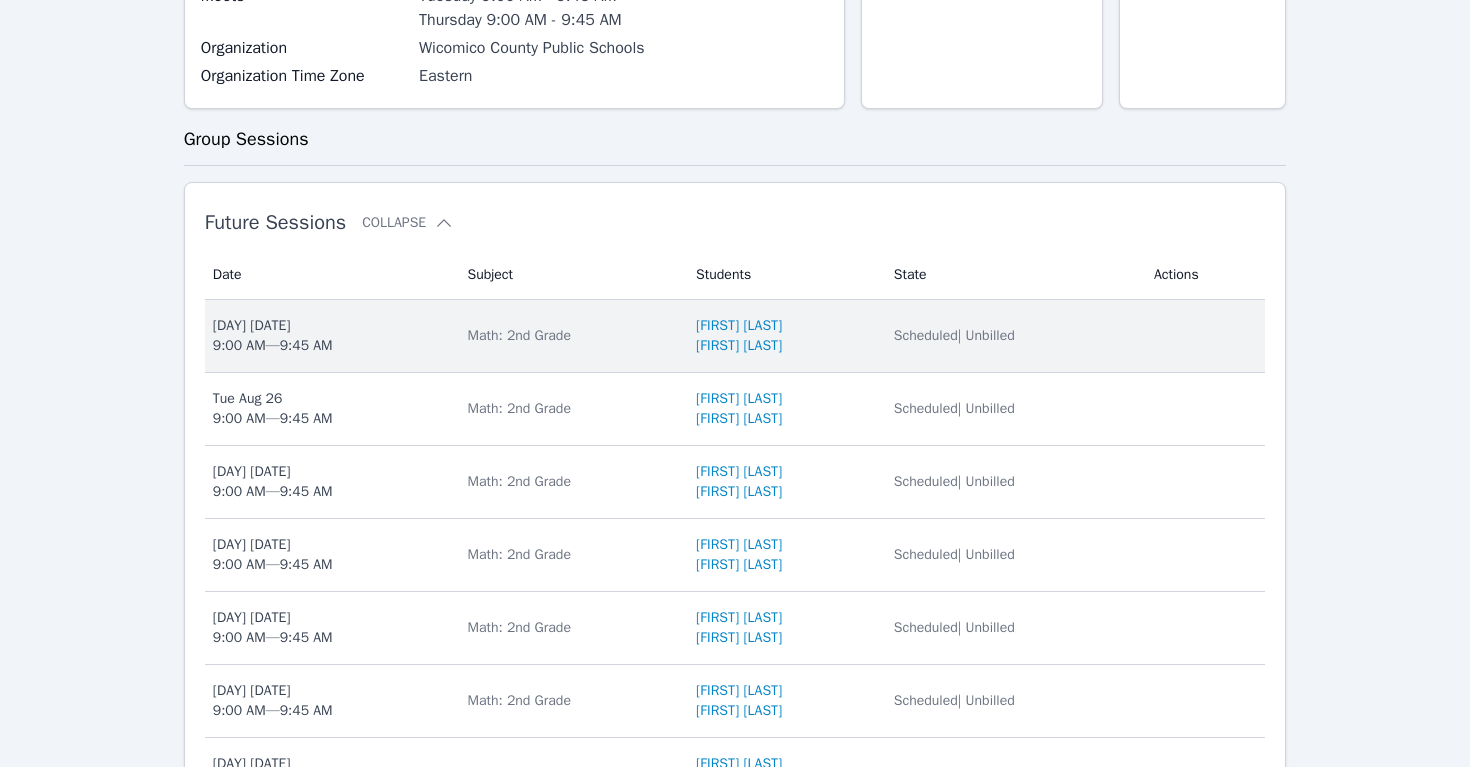 click on "Math: 2nd Grade" at bounding box center (569, 336) 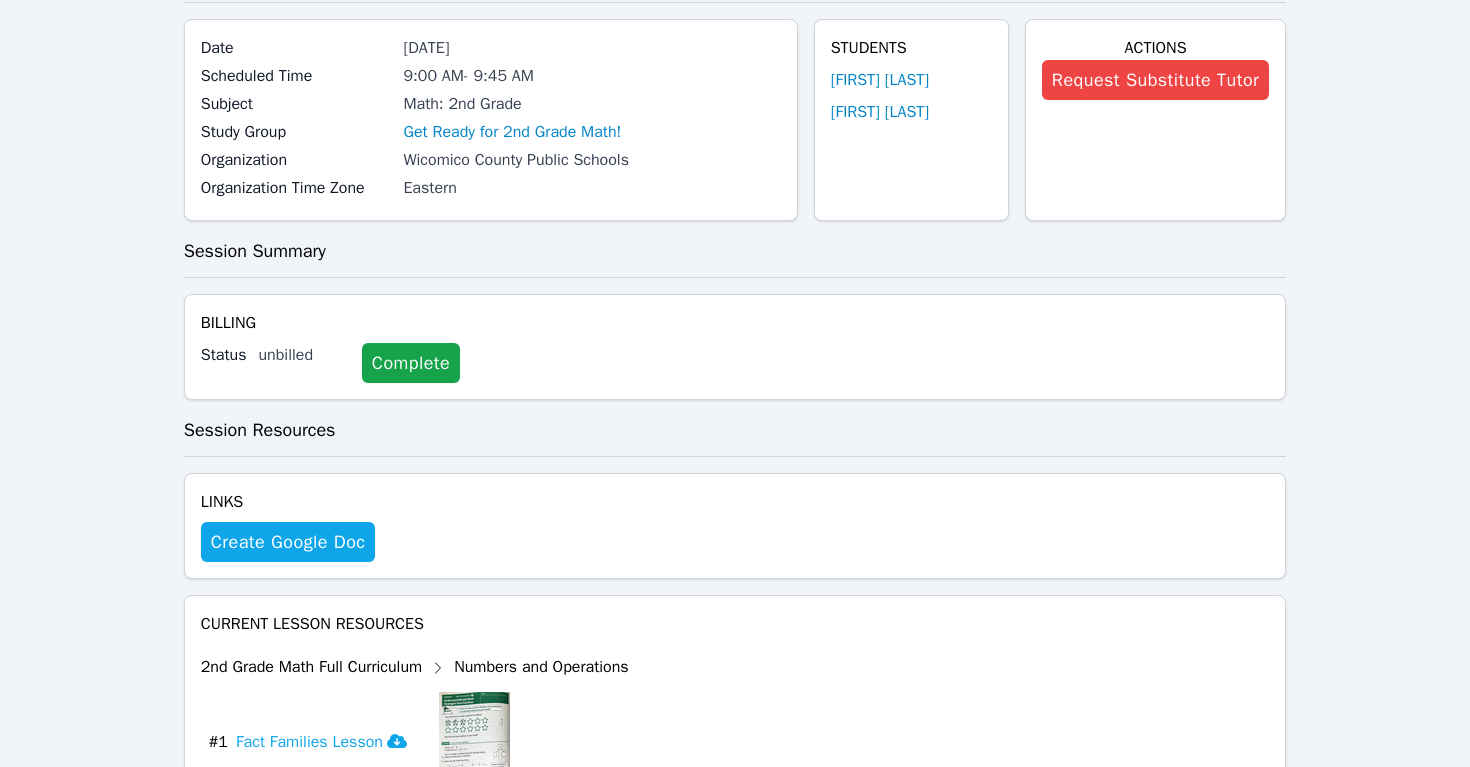scroll, scrollTop: 0, scrollLeft: 0, axis: both 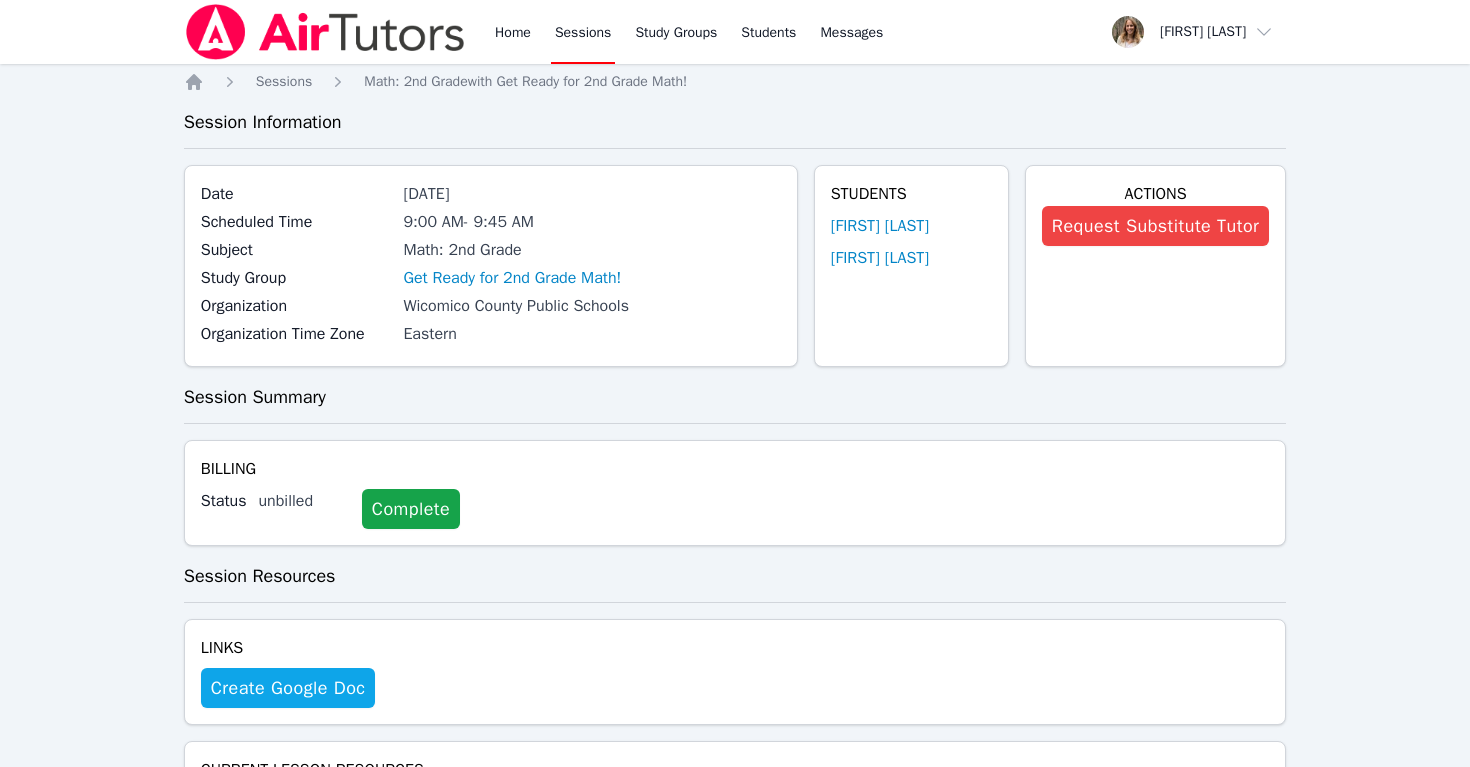 click on "Sessions" at bounding box center [583, 32] 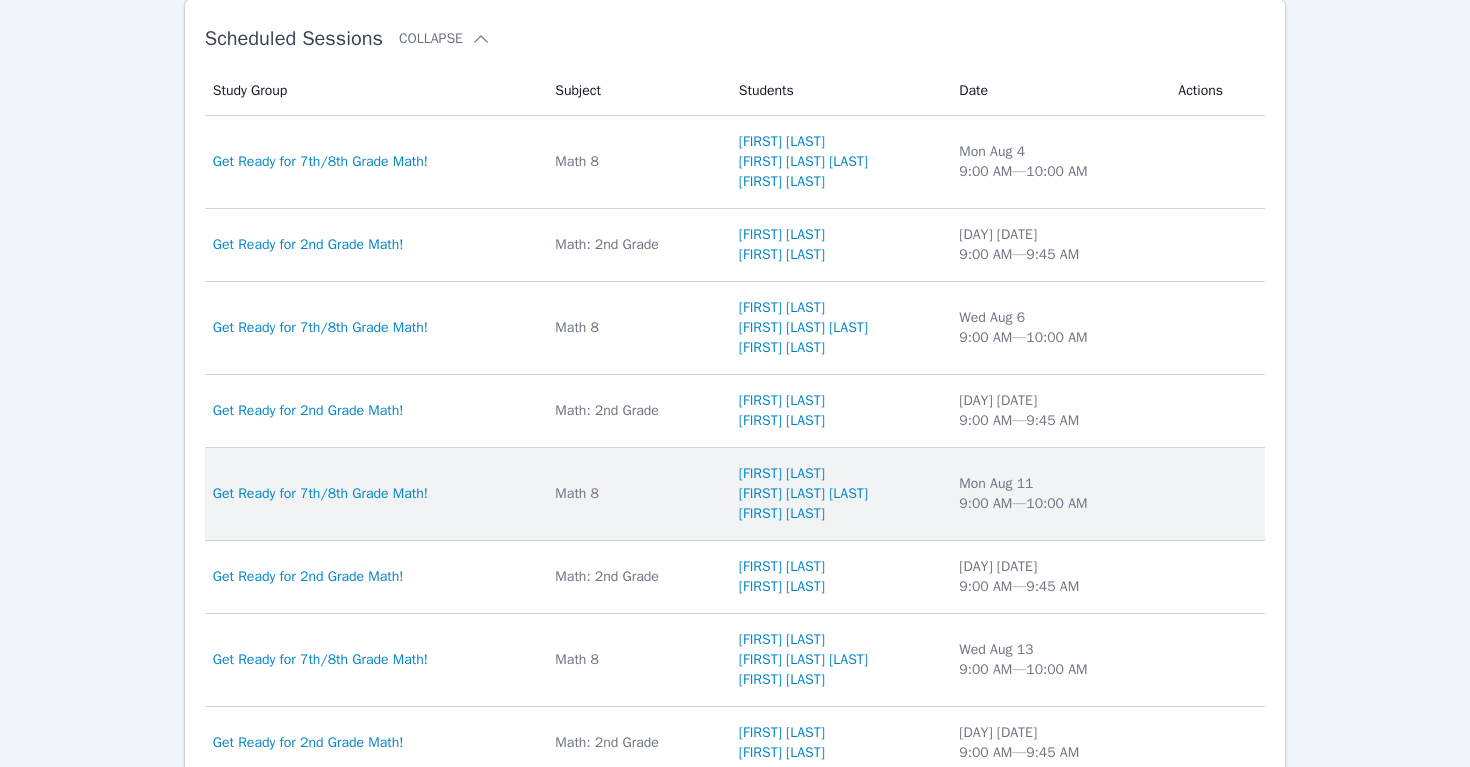 scroll, scrollTop: 607, scrollLeft: 0, axis: vertical 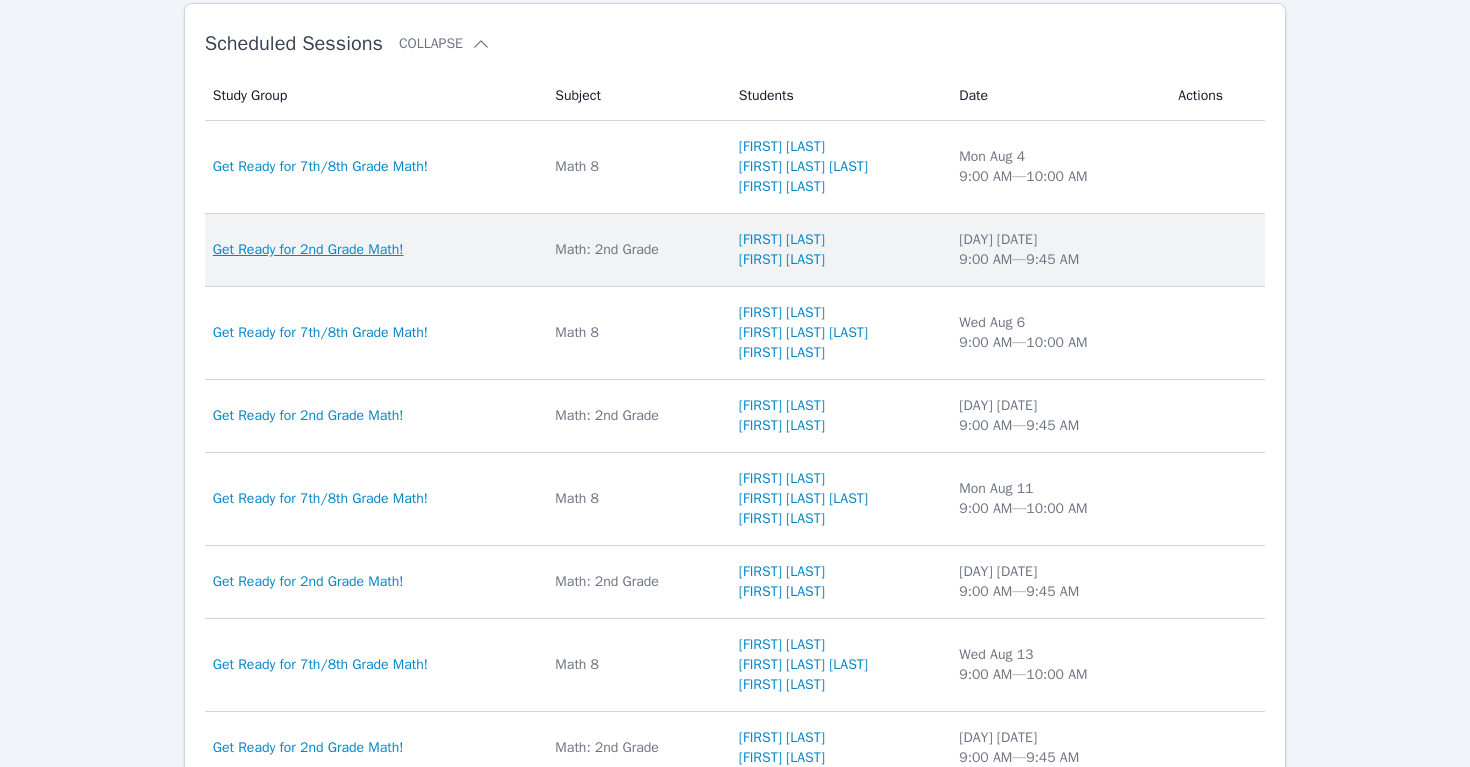 click on "Get Ready for 2nd Grade Math!" at bounding box center [308, 250] 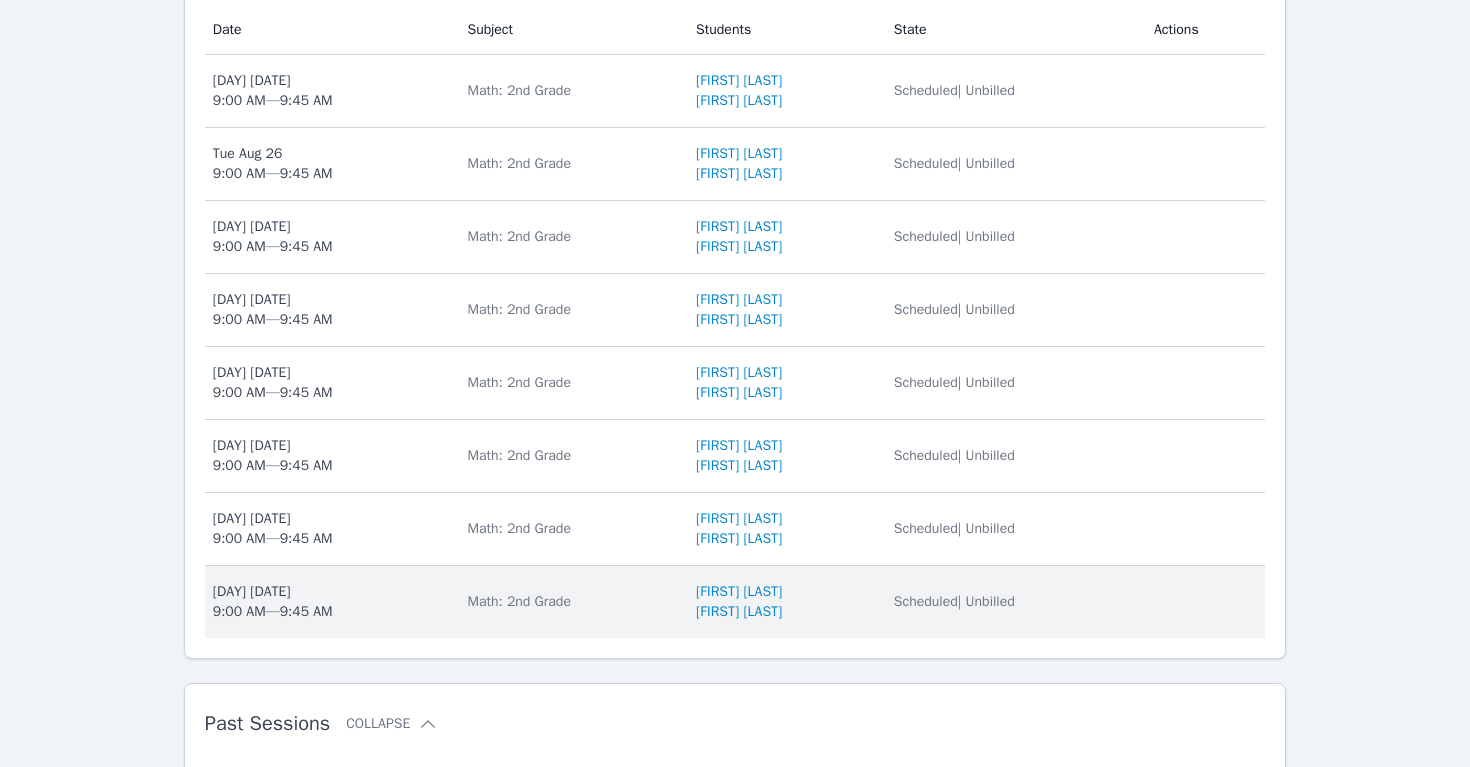 click on "[DAY] [DATE] [TIME] — [TIME]" at bounding box center [273, 602] 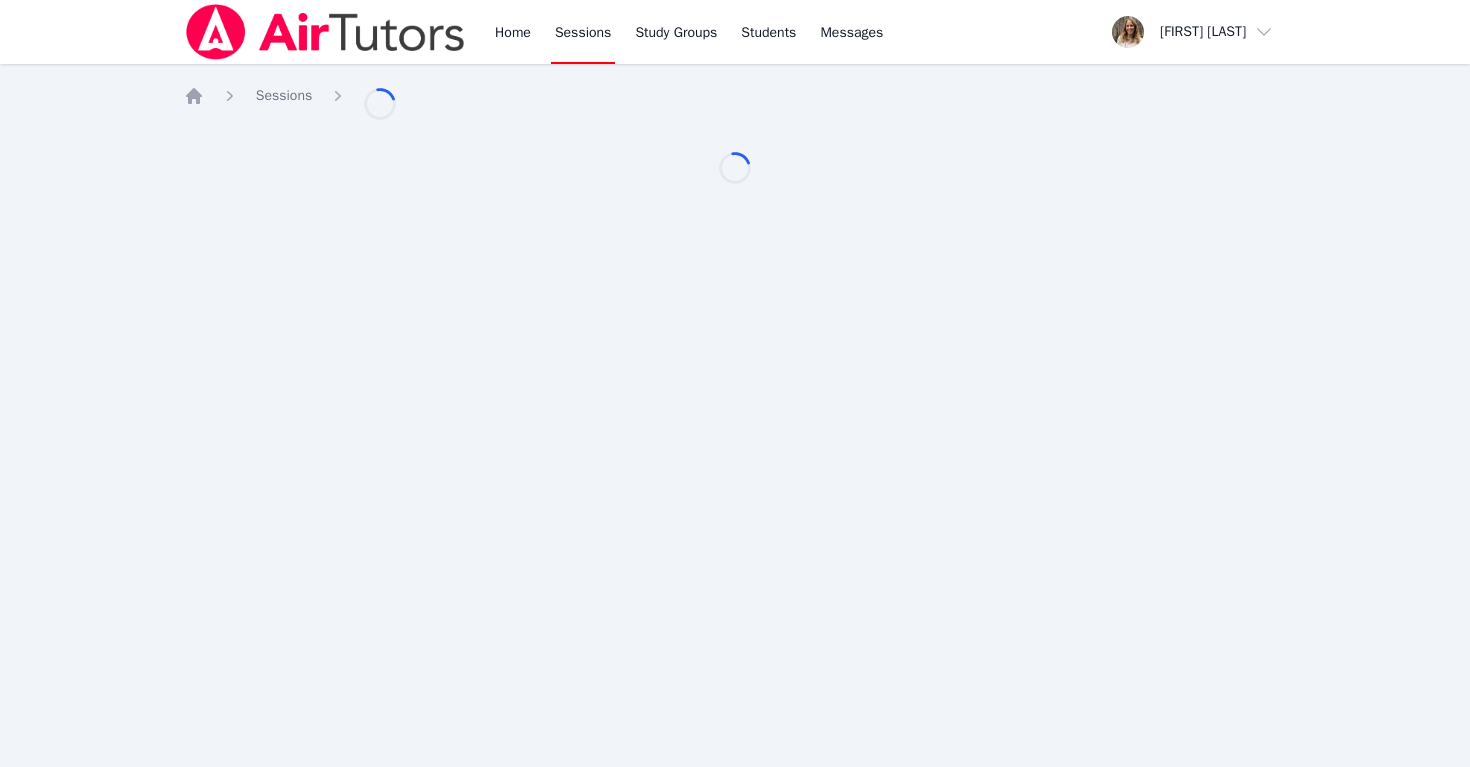 scroll, scrollTop: 0, scrollLeft: 0, axis: both 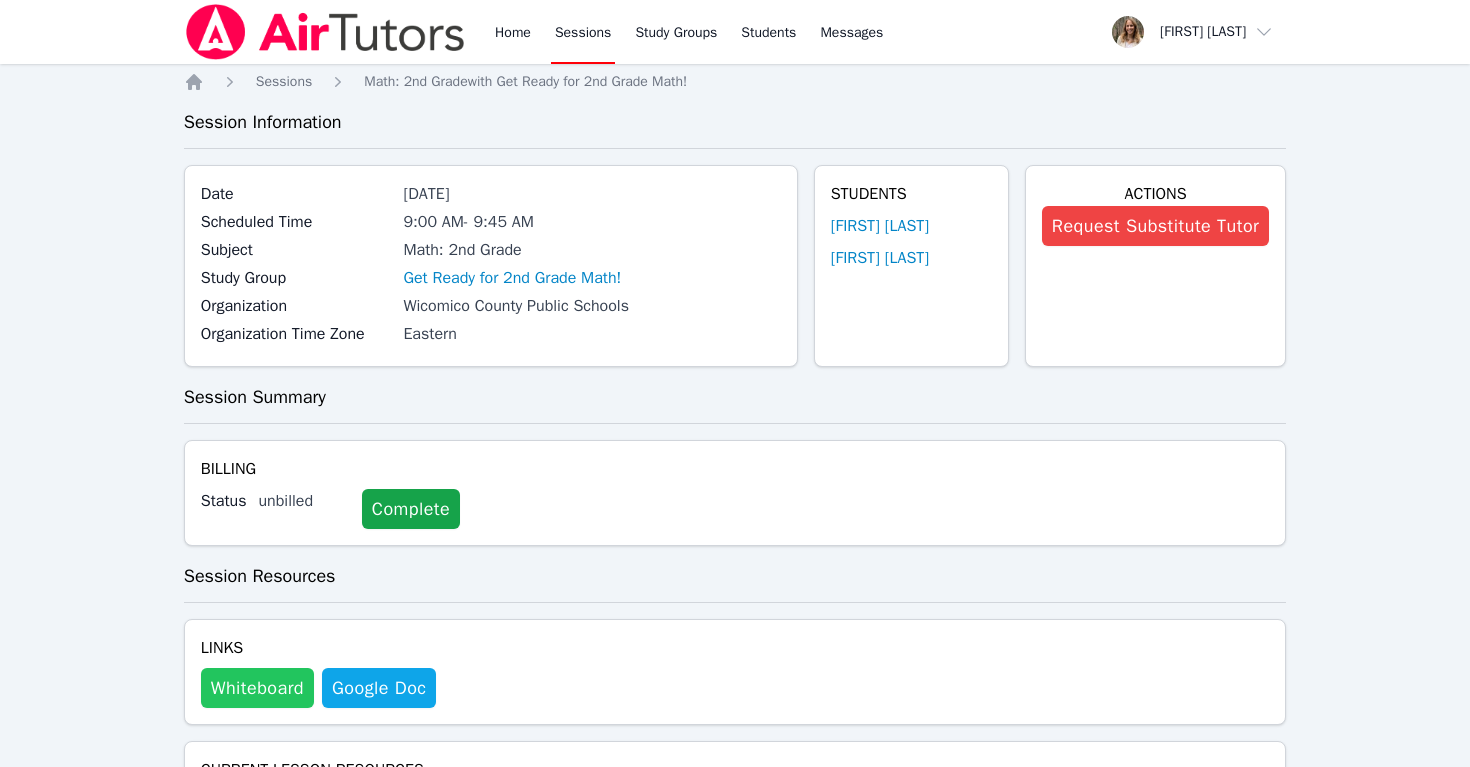 click on "Whiteboard" at bounding box center [257, 688] 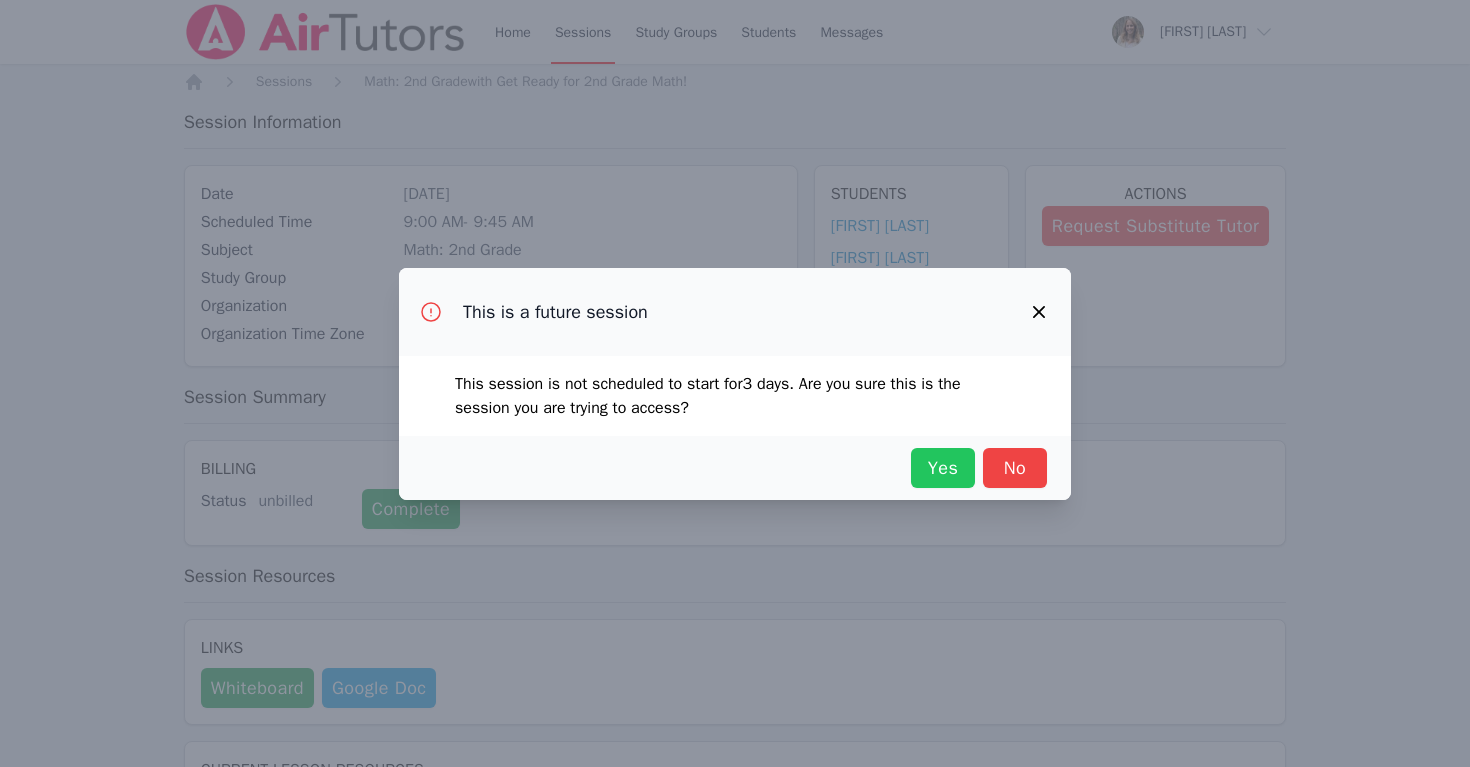 click on "Yes" at bounding box center [943, 468] 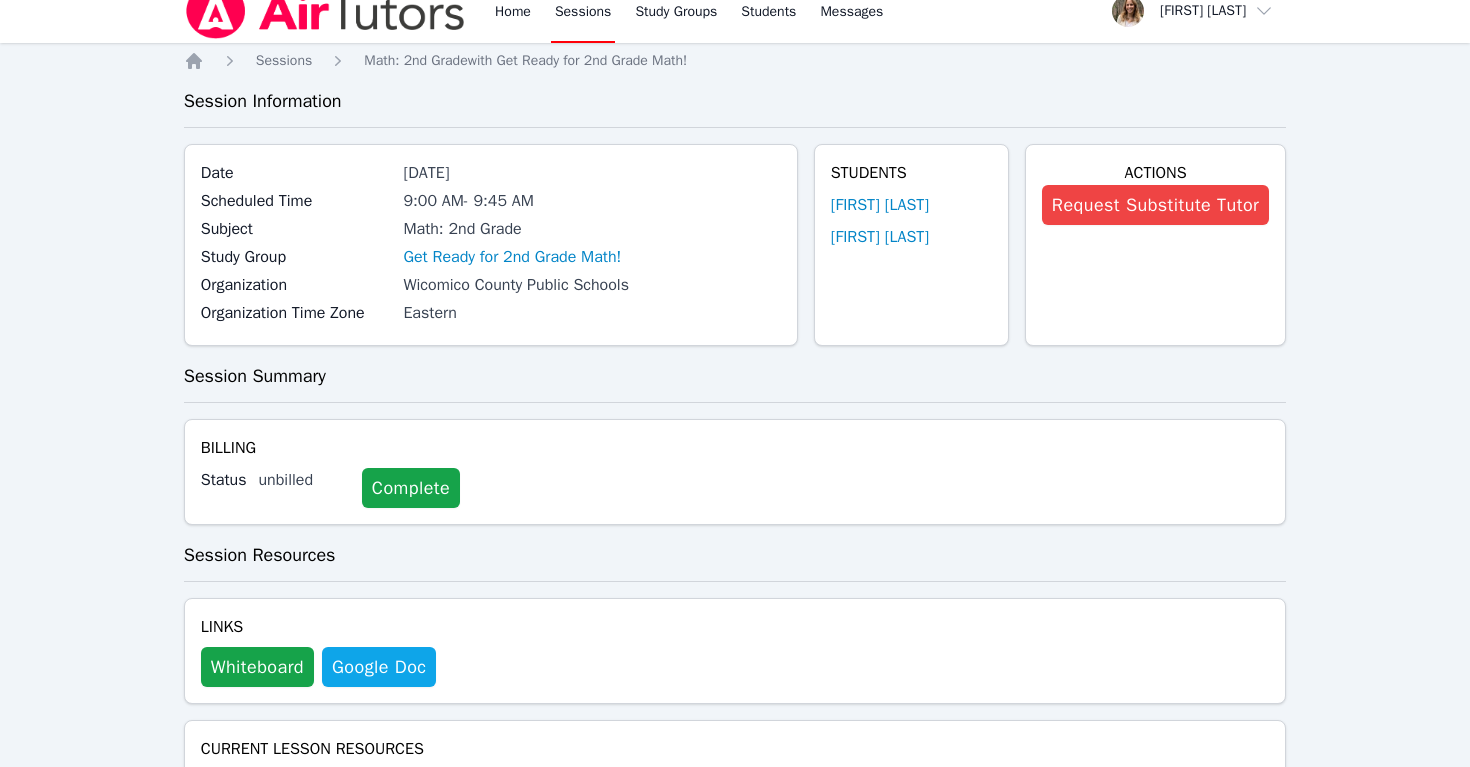 scroll, scrollTop: 12, scrollLeft: 0, axis: vertical 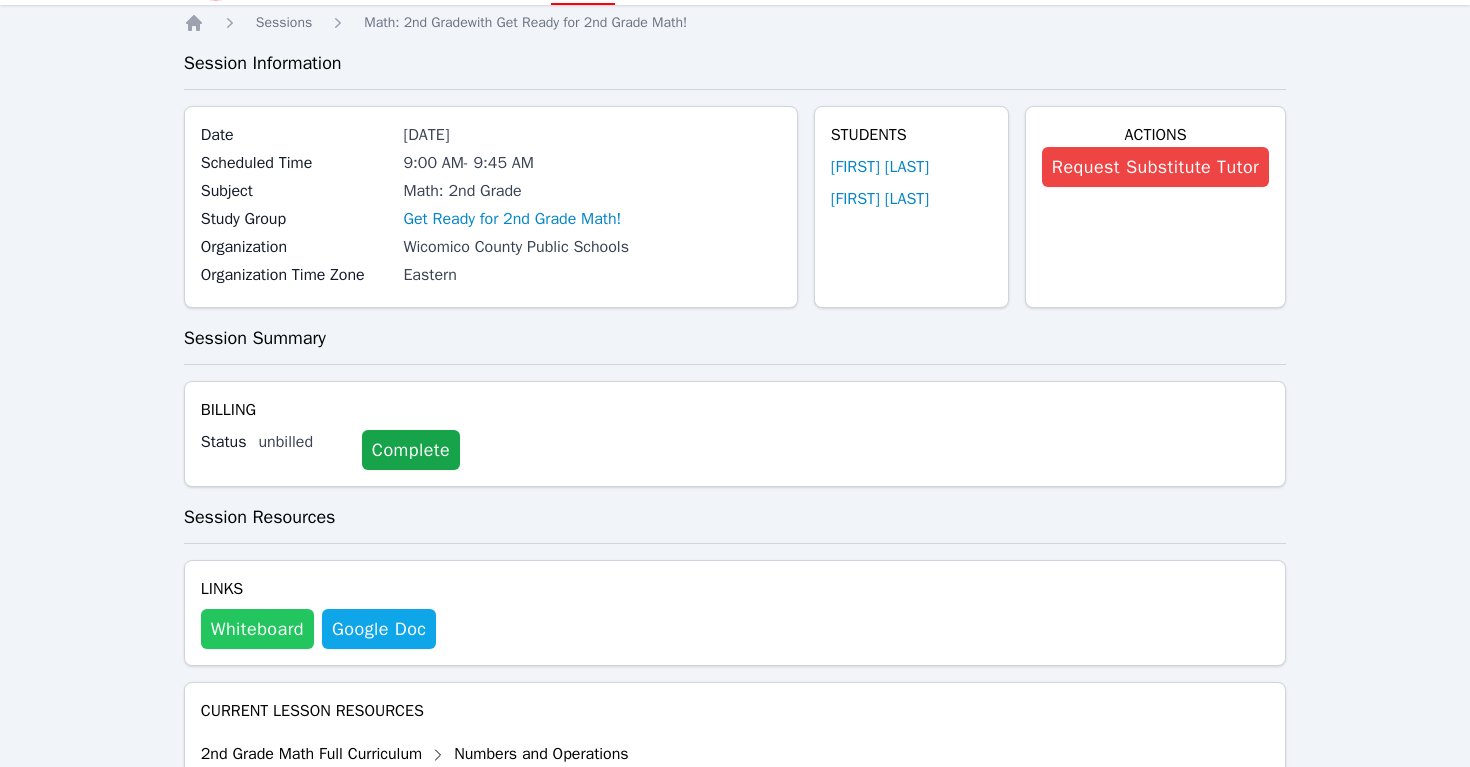 click on "Whiteboard" at bounding box center [257, 629] 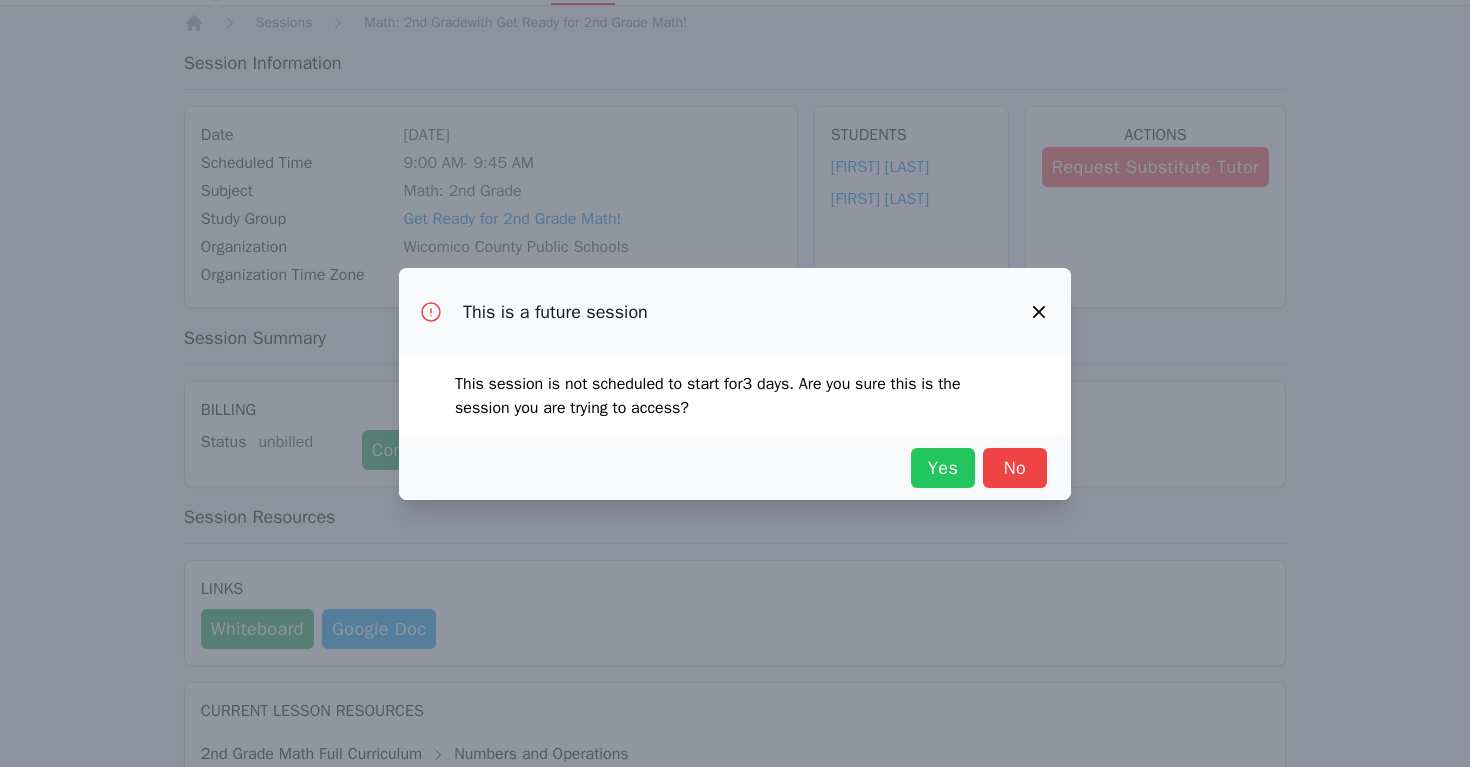 click on "Yes" at bounding box center [943, 468] 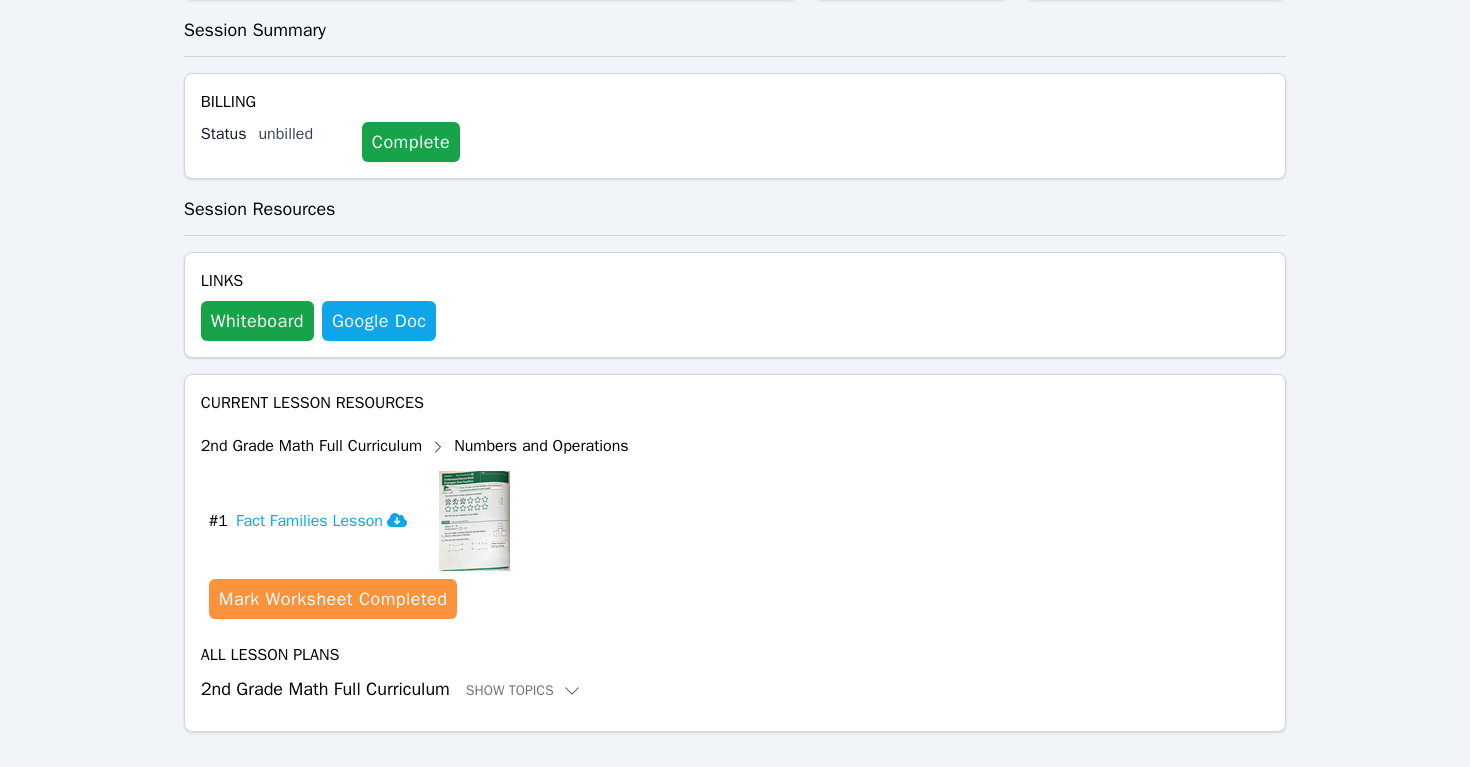 scroll, scrollTop: 396, scrollLeft: 0, axis: vertical 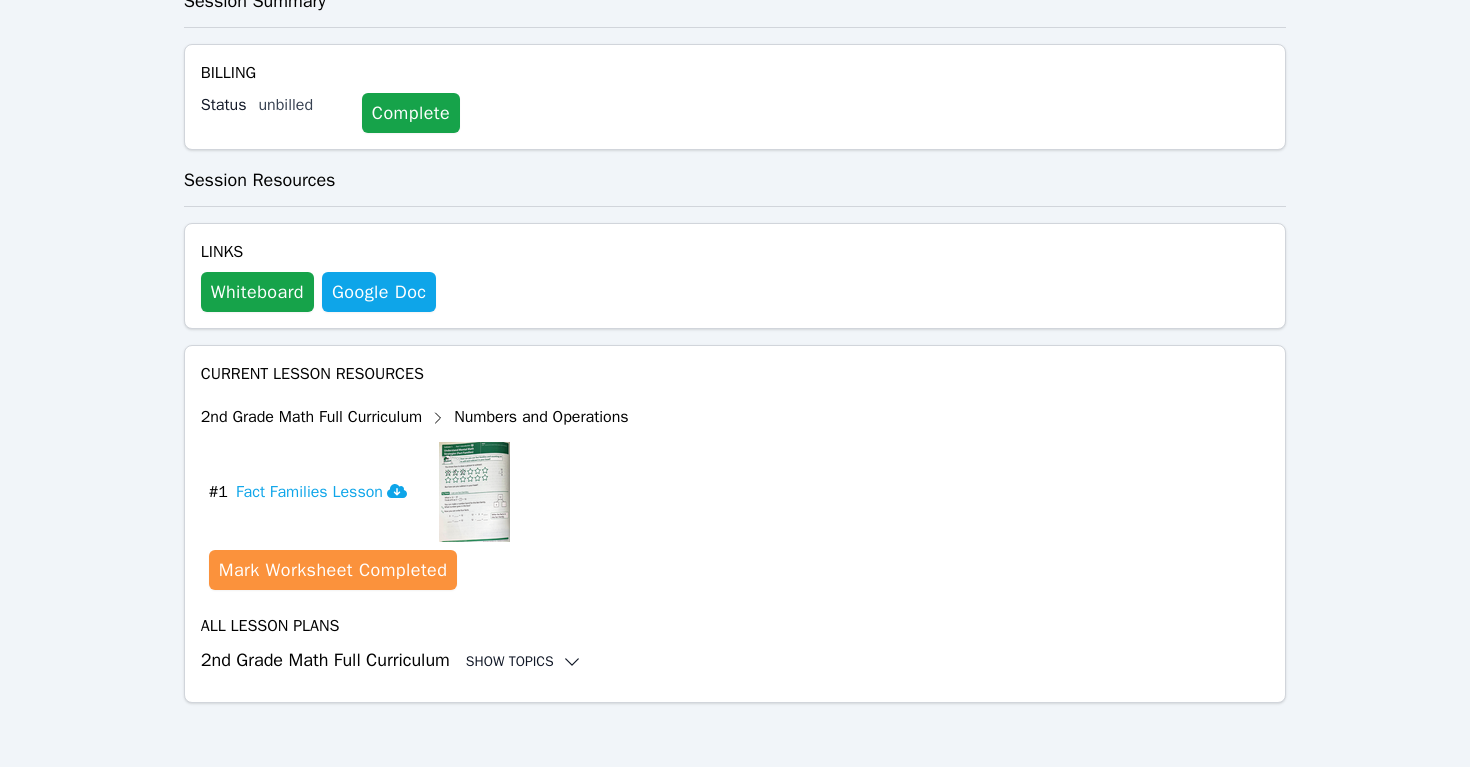 click 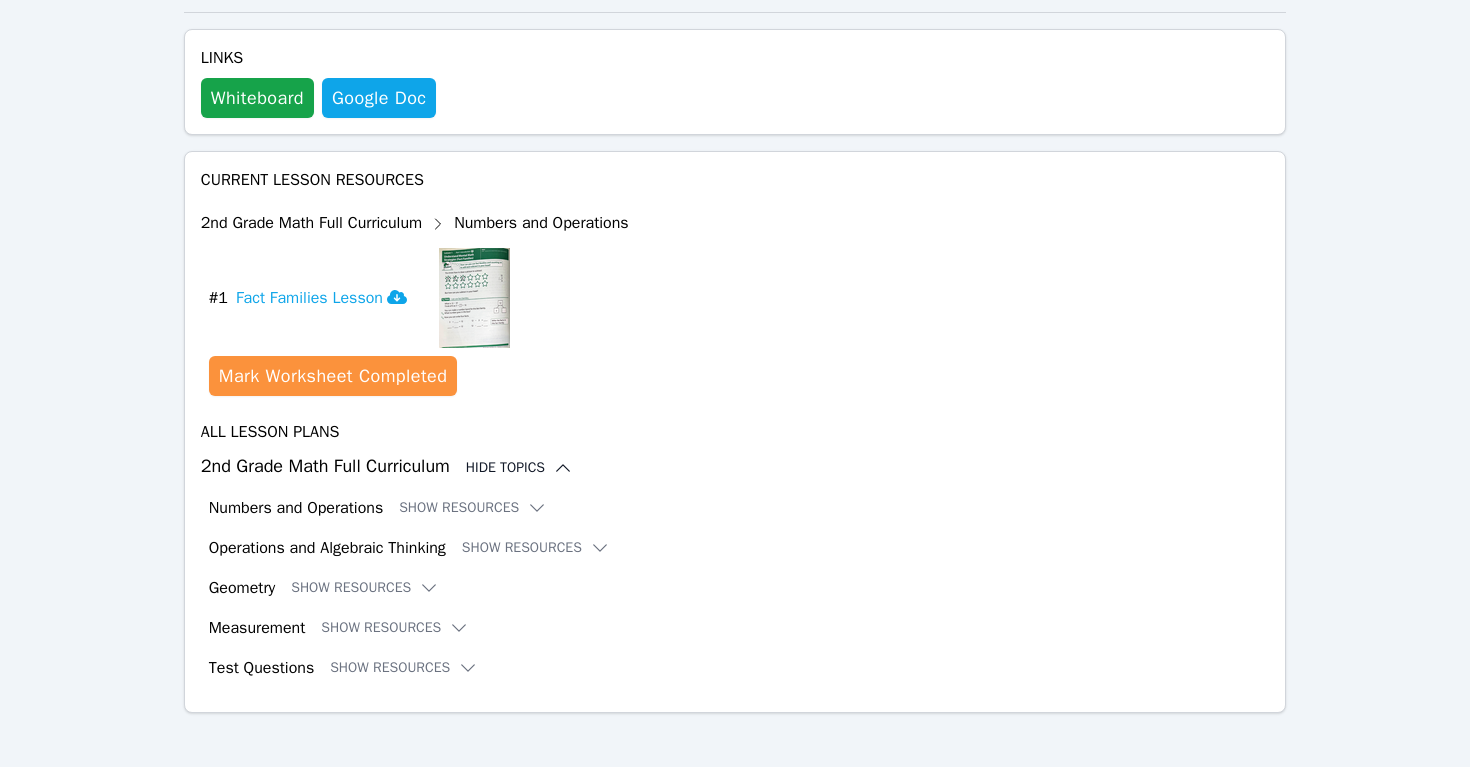 scroll, scrollTop: 600, scrollLeft: 0, axis: vertical 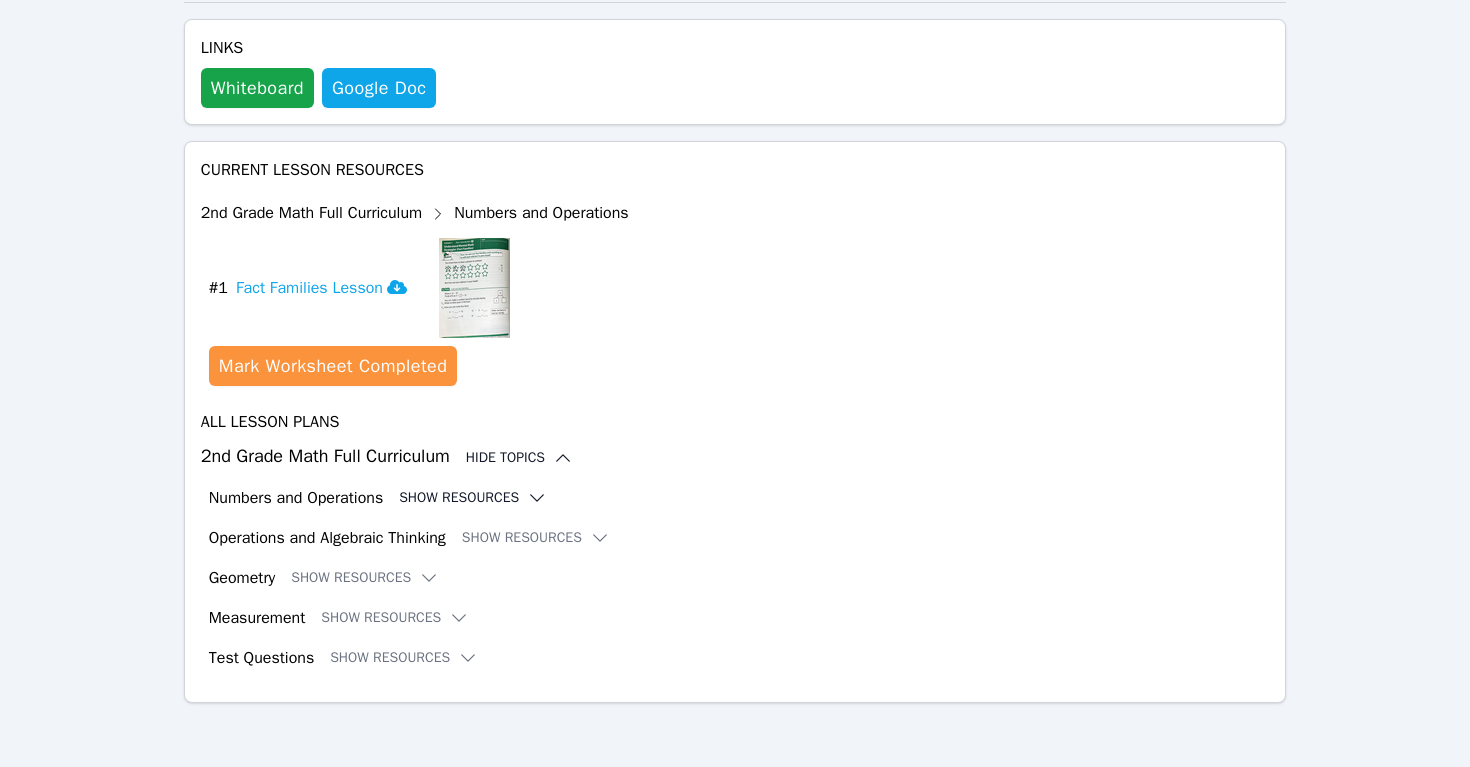 click 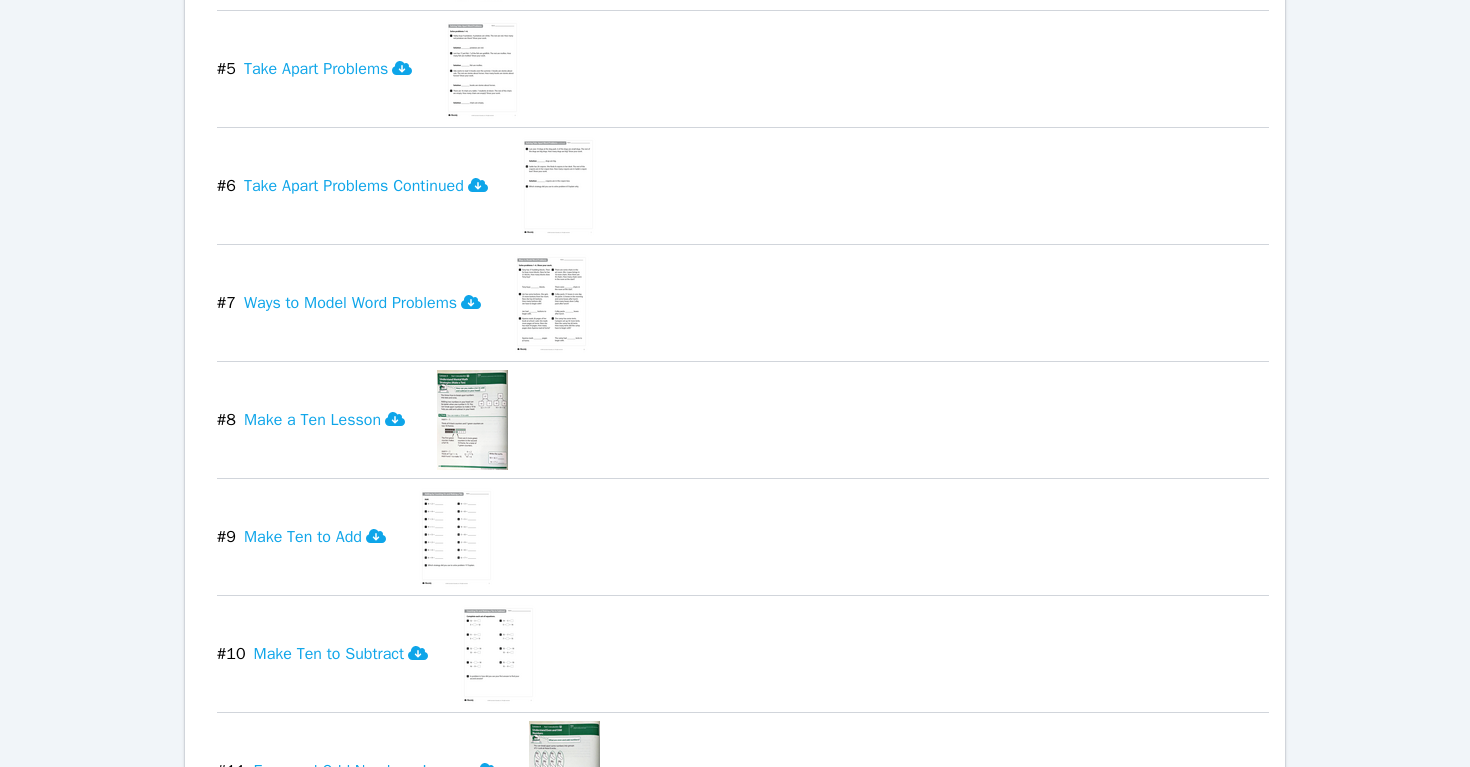 scroll, scrollTop: 1590, scrollLeft: 0, axis: vertical 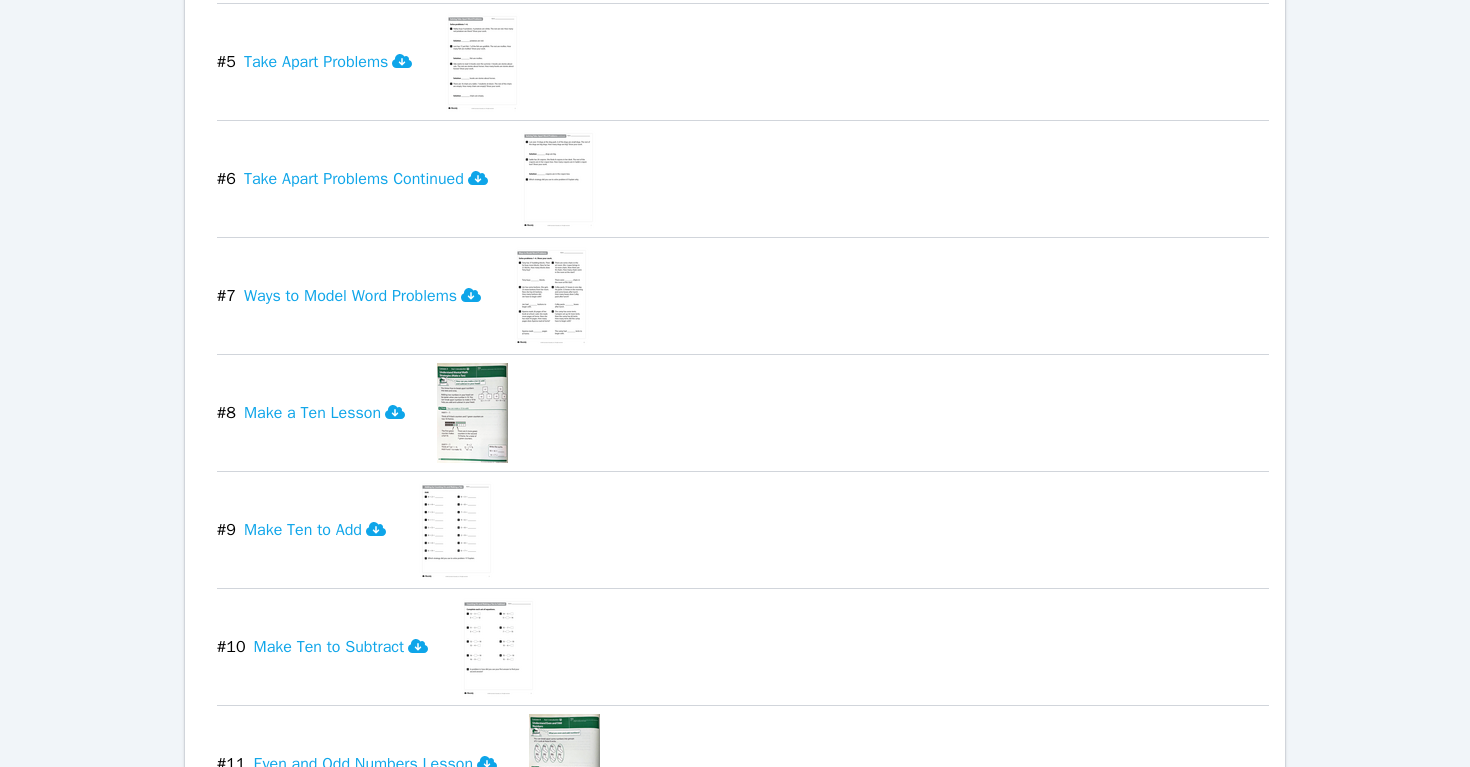 click at bounding box center (456, 530) 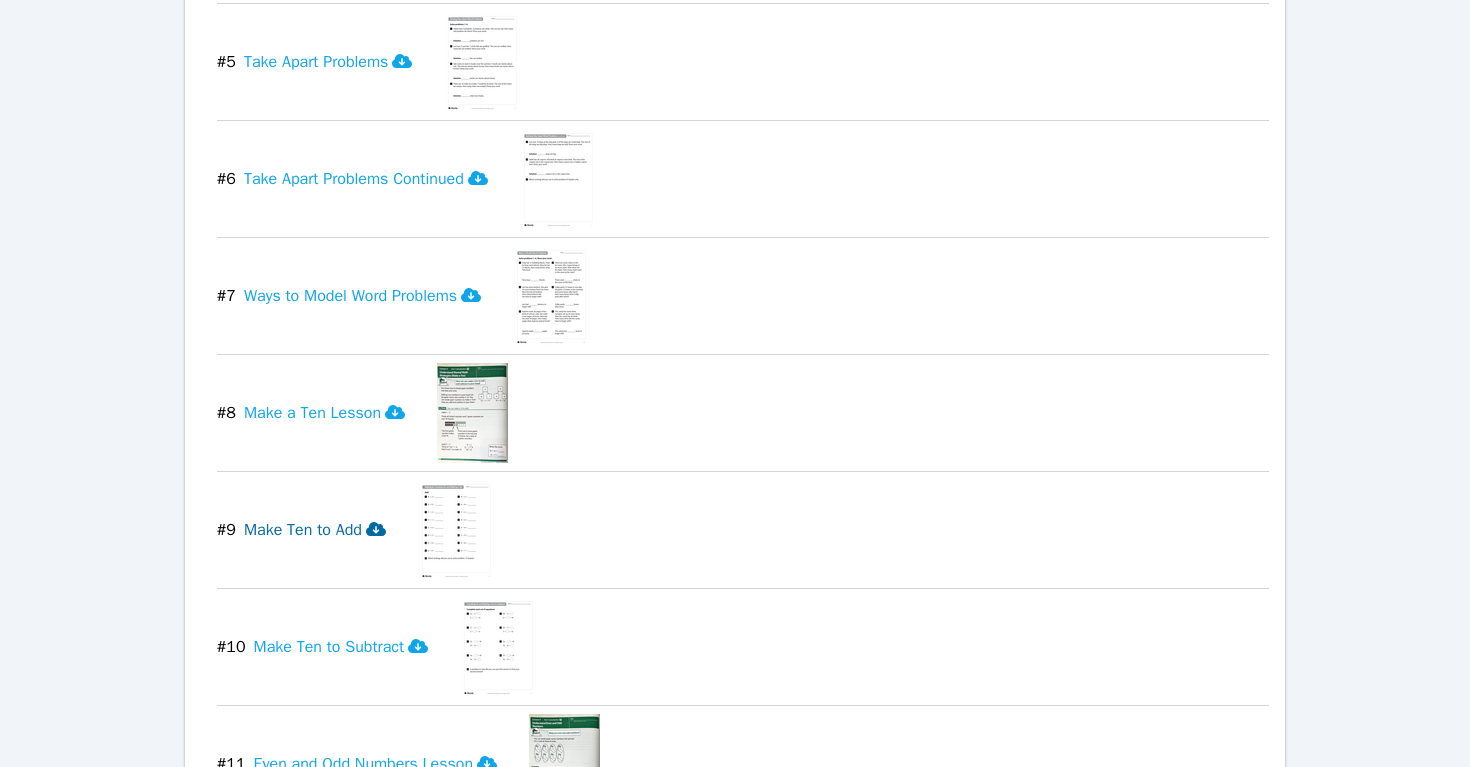 click 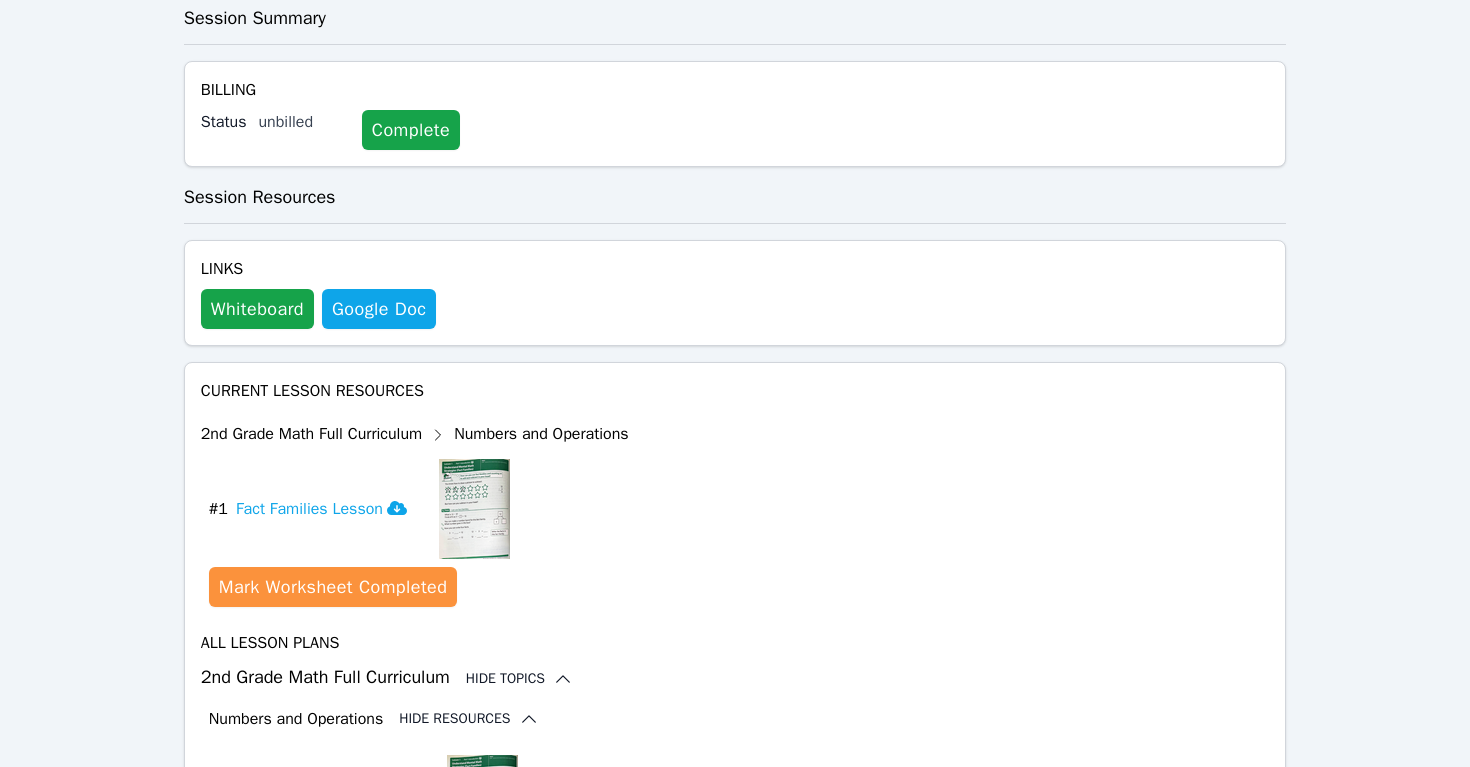 scroll, scrollTop: 0, scrollLeft: 0, axis: both 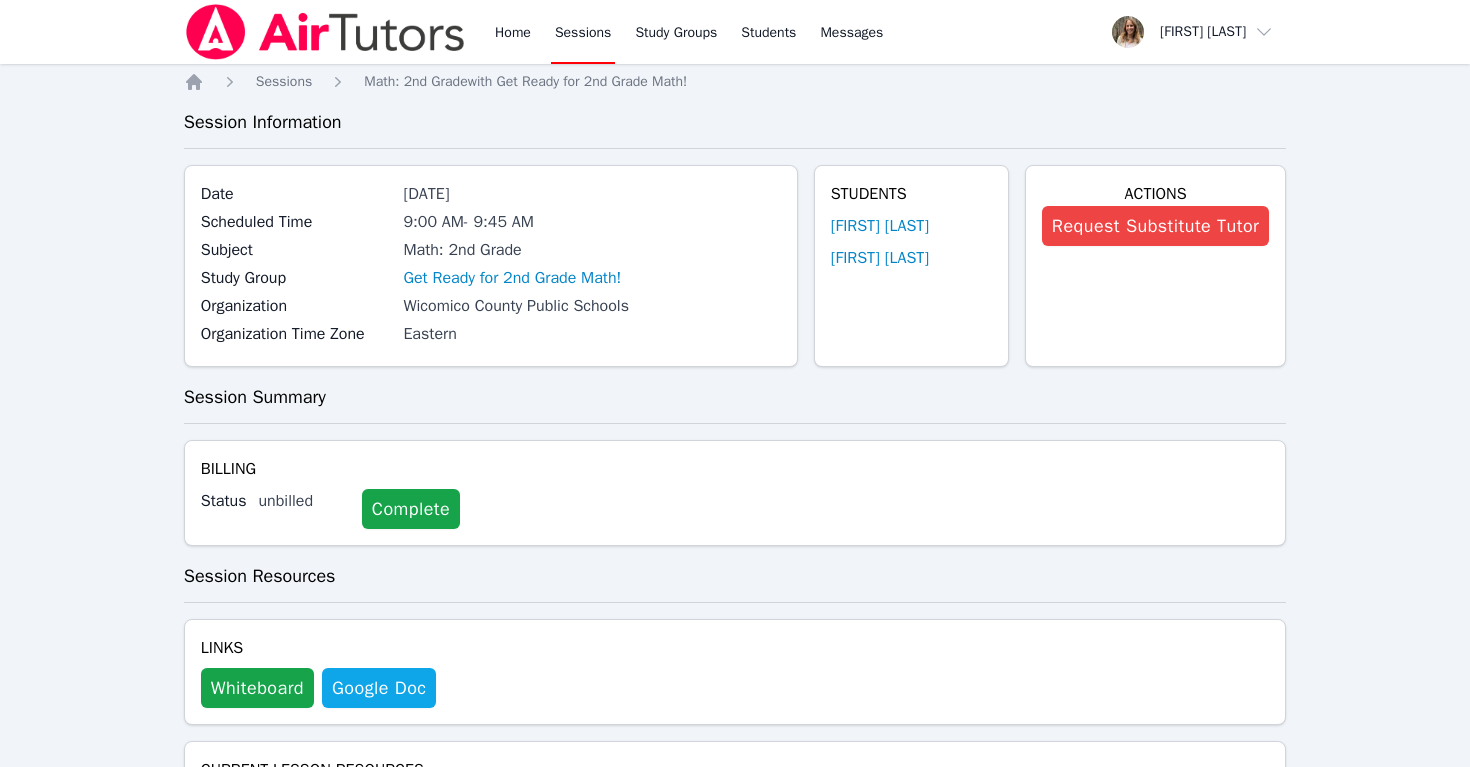 click on "Sessions" at bounding box center [583, 32] 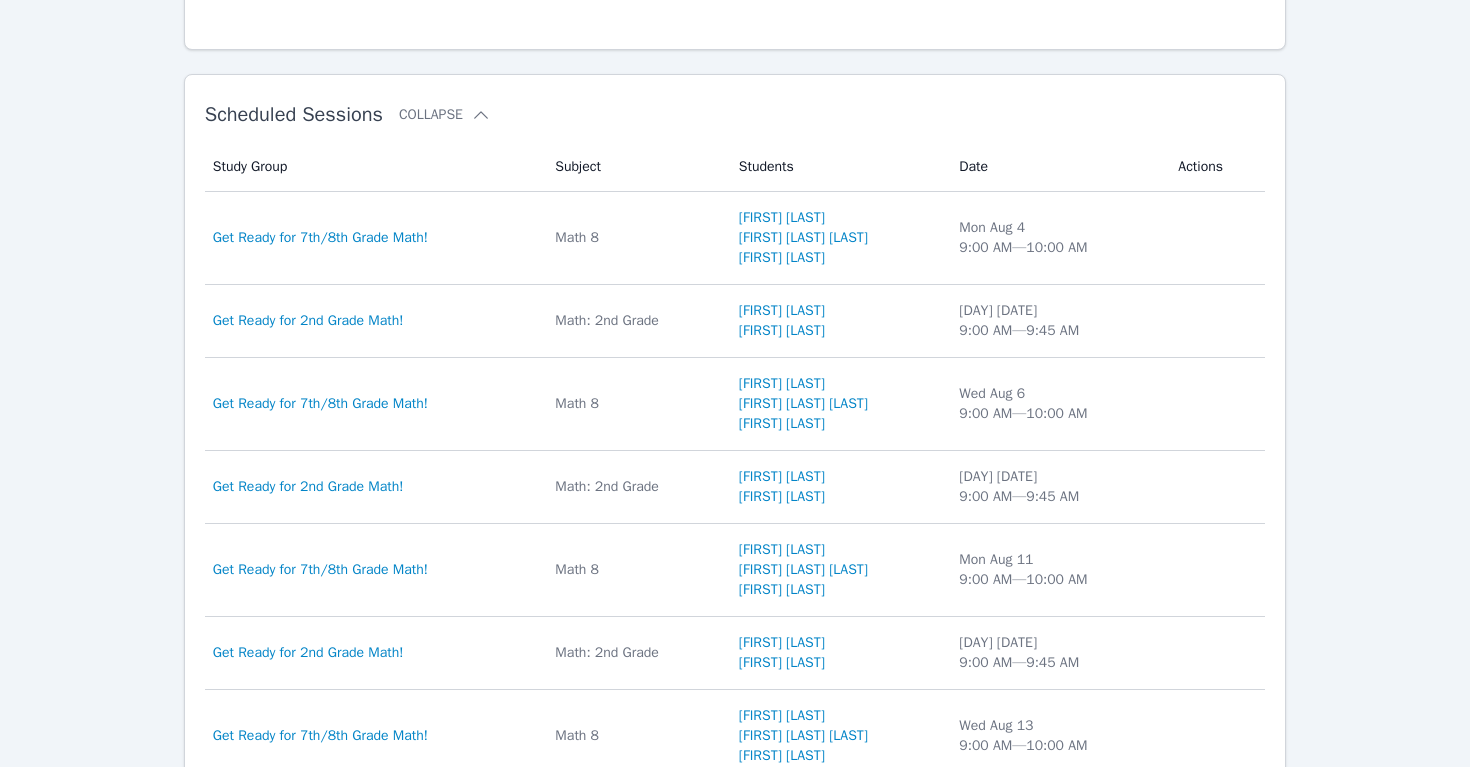 scroll, scrollTop: 535, scrollLeft: 0, axis: vertical 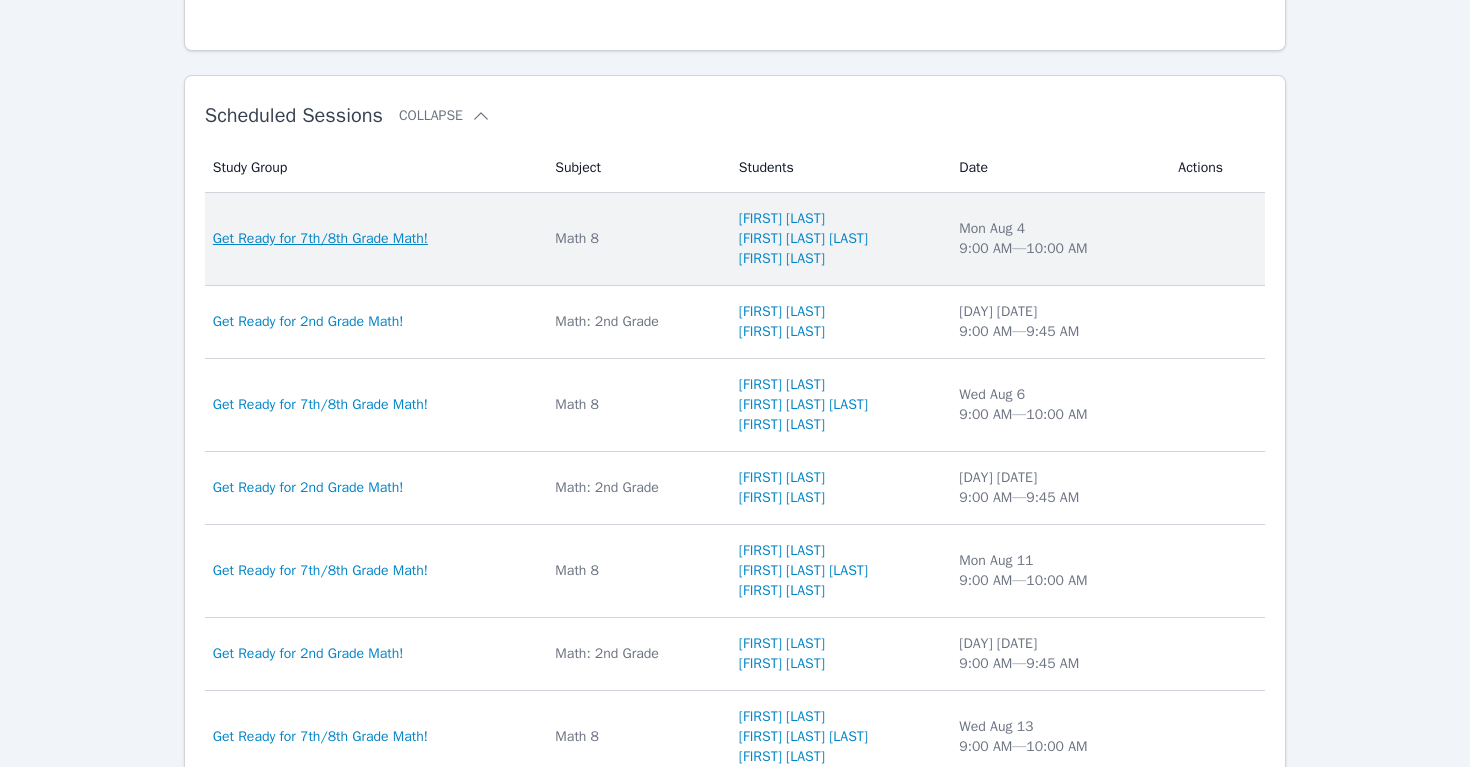click on "Get Ready for 7th/8th Grade Math!" at bounding box center (320, 239) 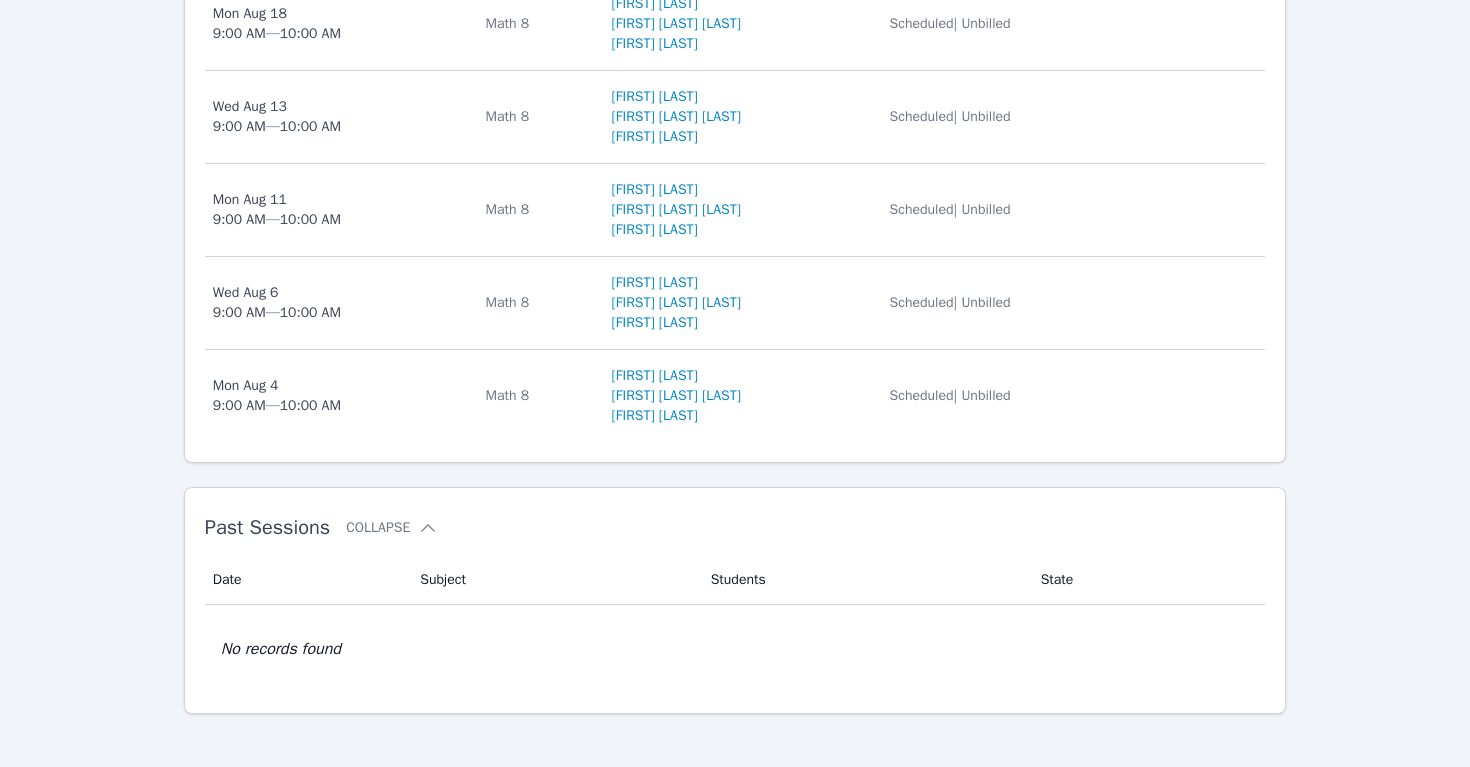 scroll, scrollTop: 974, scrollLeft: 0, axis: vertical 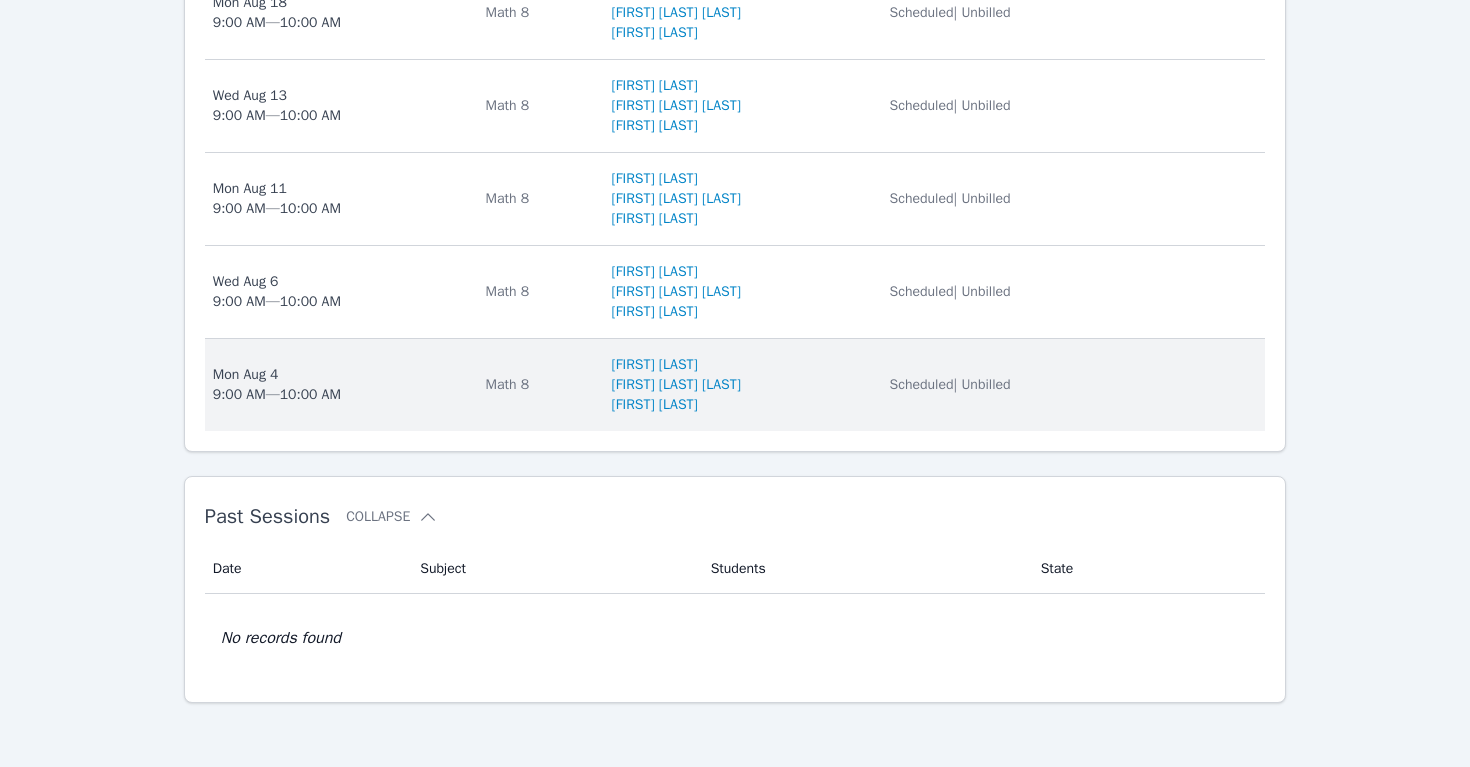 click on "[DAY] [DATE] [TIME] — [TIME]" at bounding box center (277, 385) 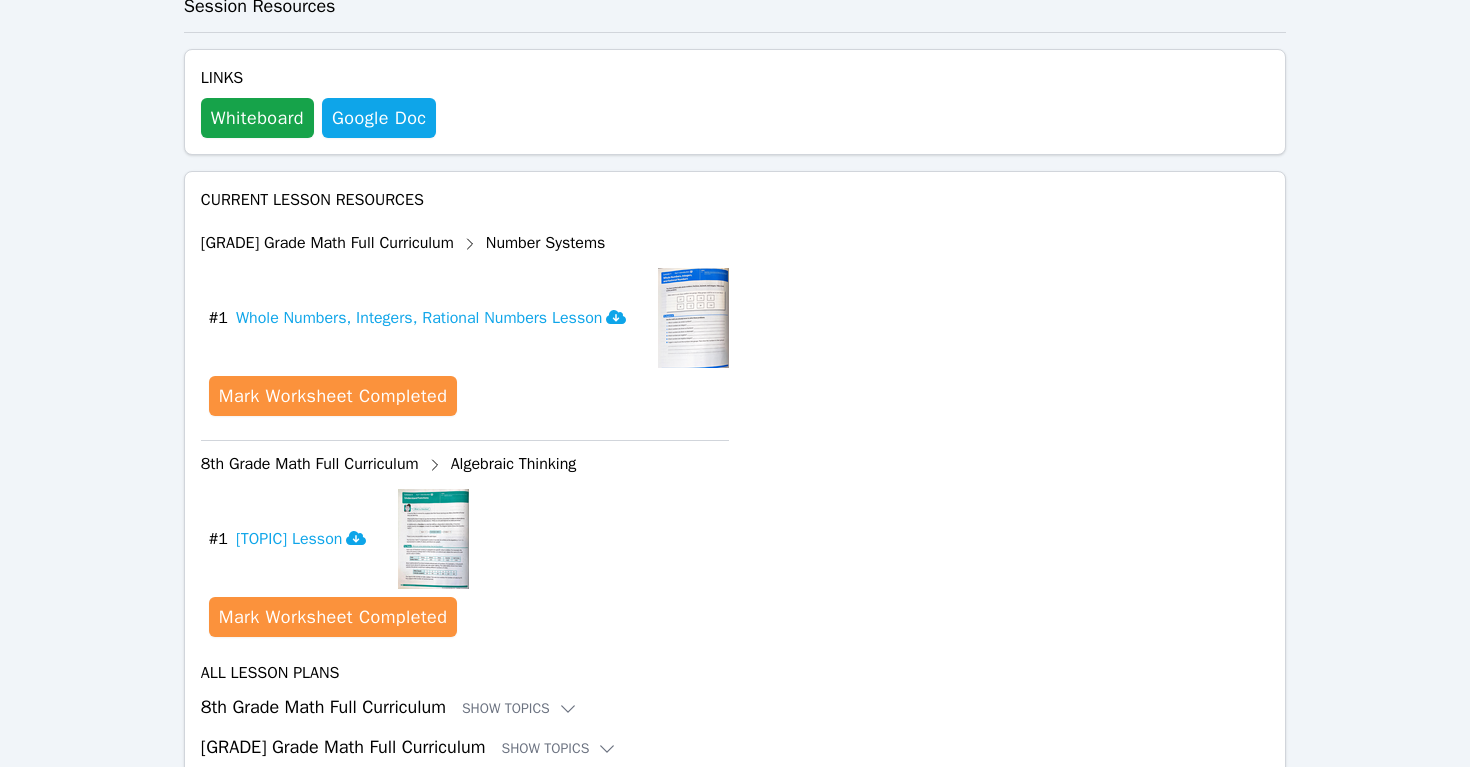scroll, scrollTop: 657, scrollLeft: 0, axis: vertical 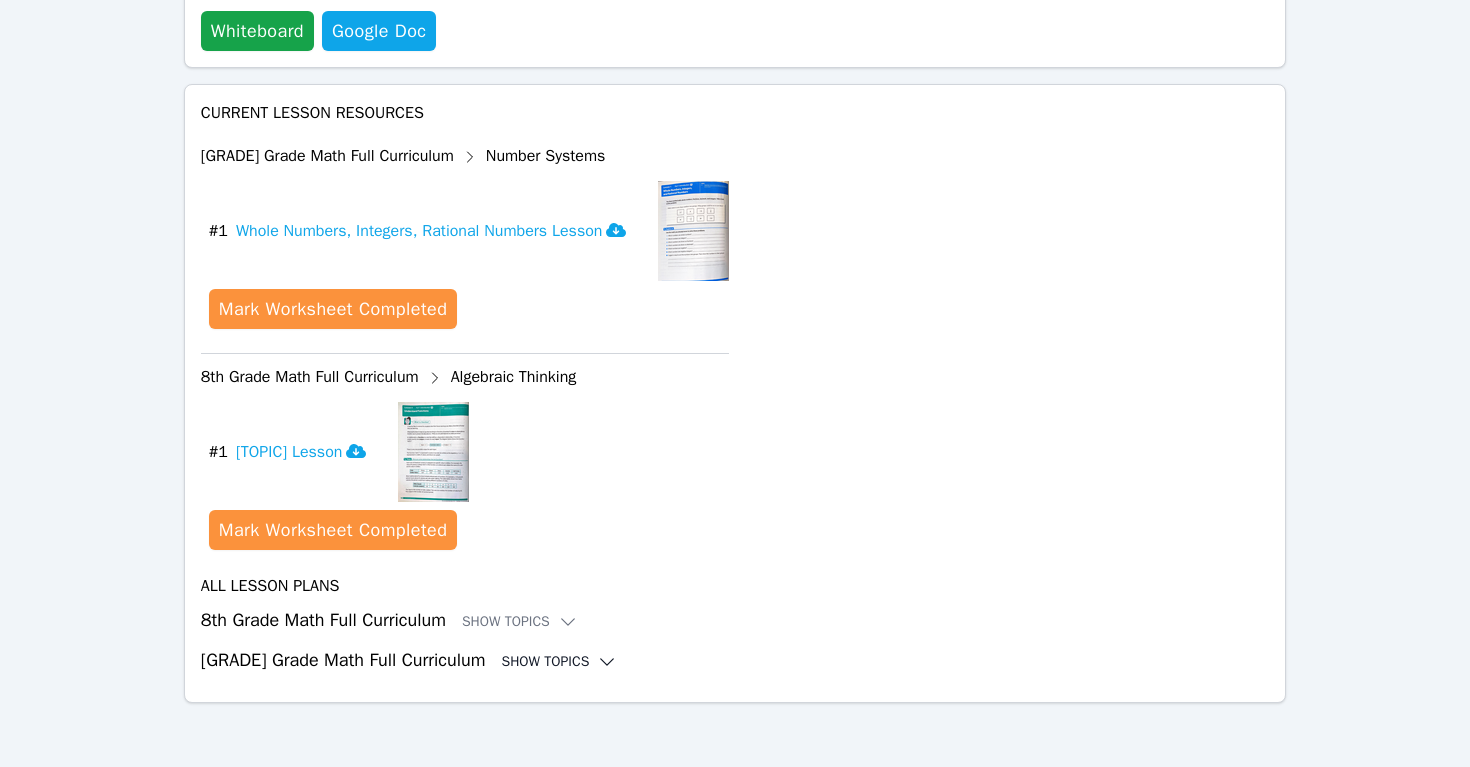 click 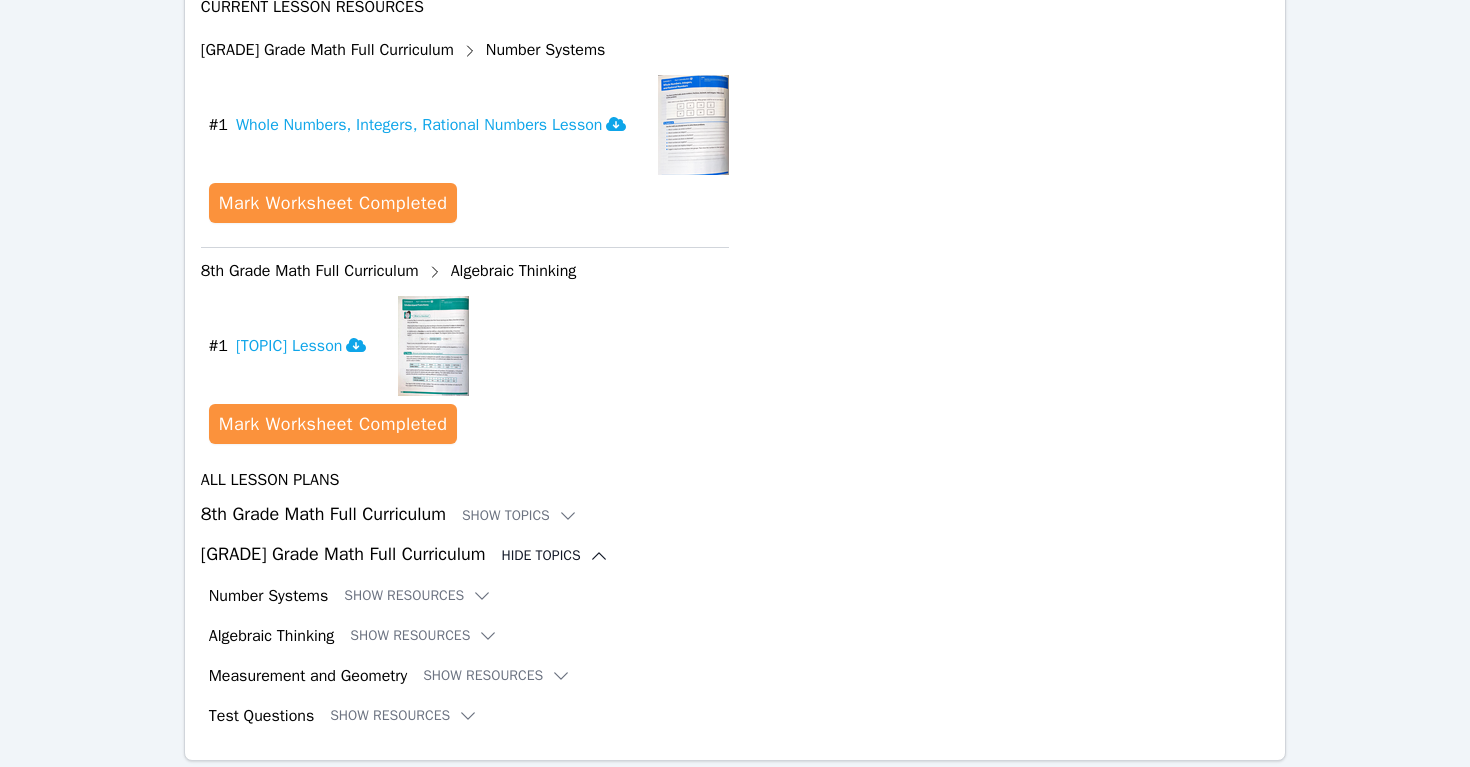 scroll, scrollTop: 821, scrollLeft: 0, axis: vertical 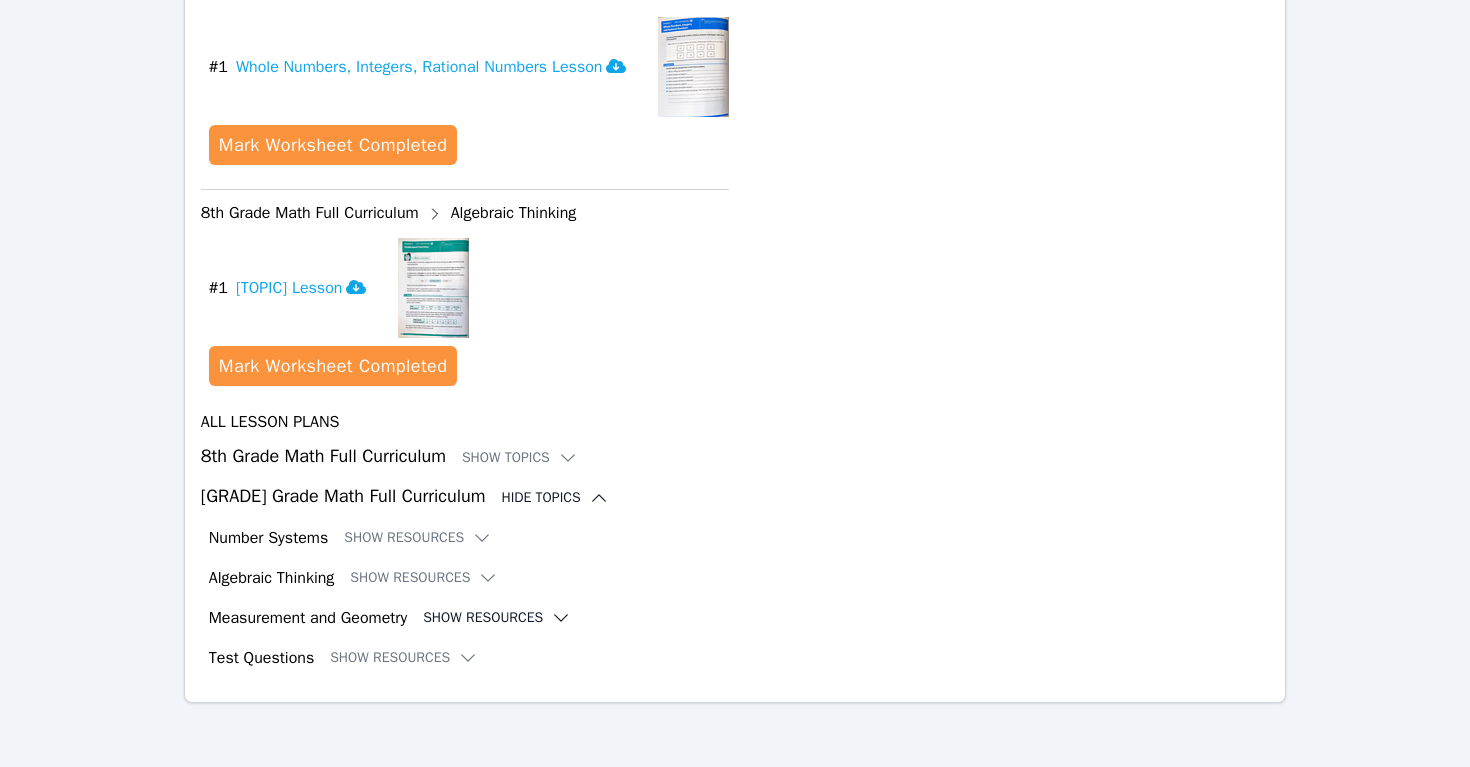 click 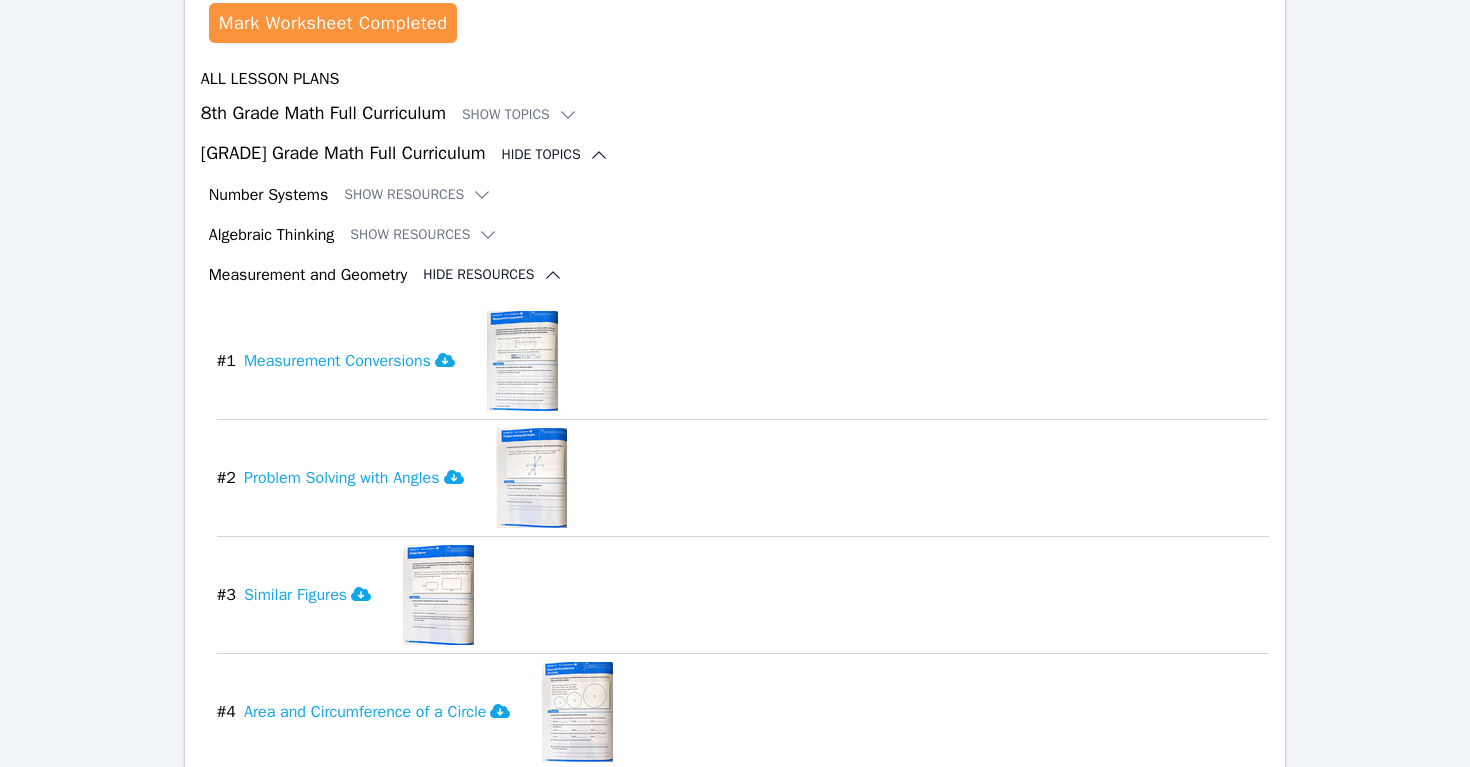scroll, scrollTop: 1163, scrollLeft: 0, axis: vertical 